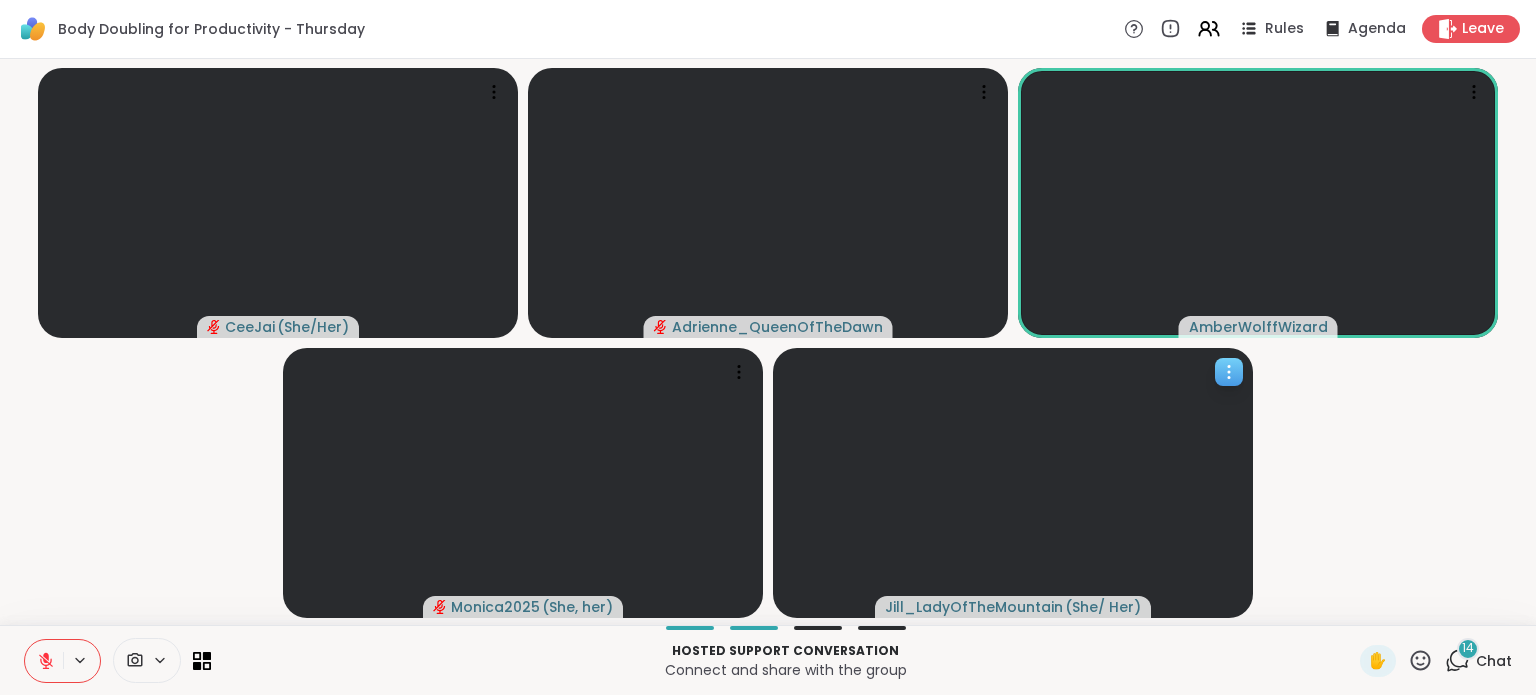 scroll, scrollTop: 0, scrollLeft: 0, axis: both 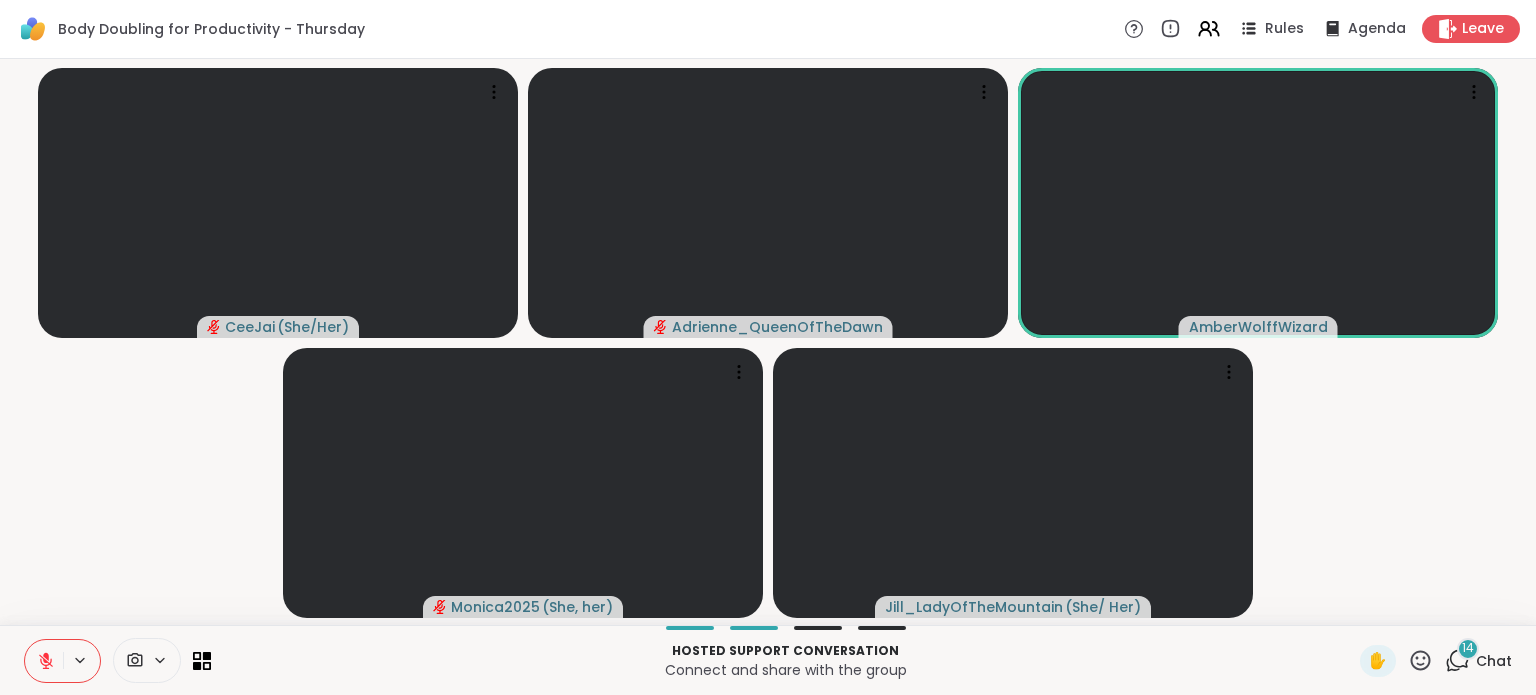 click on "14" at bounding box center (1468, 648) 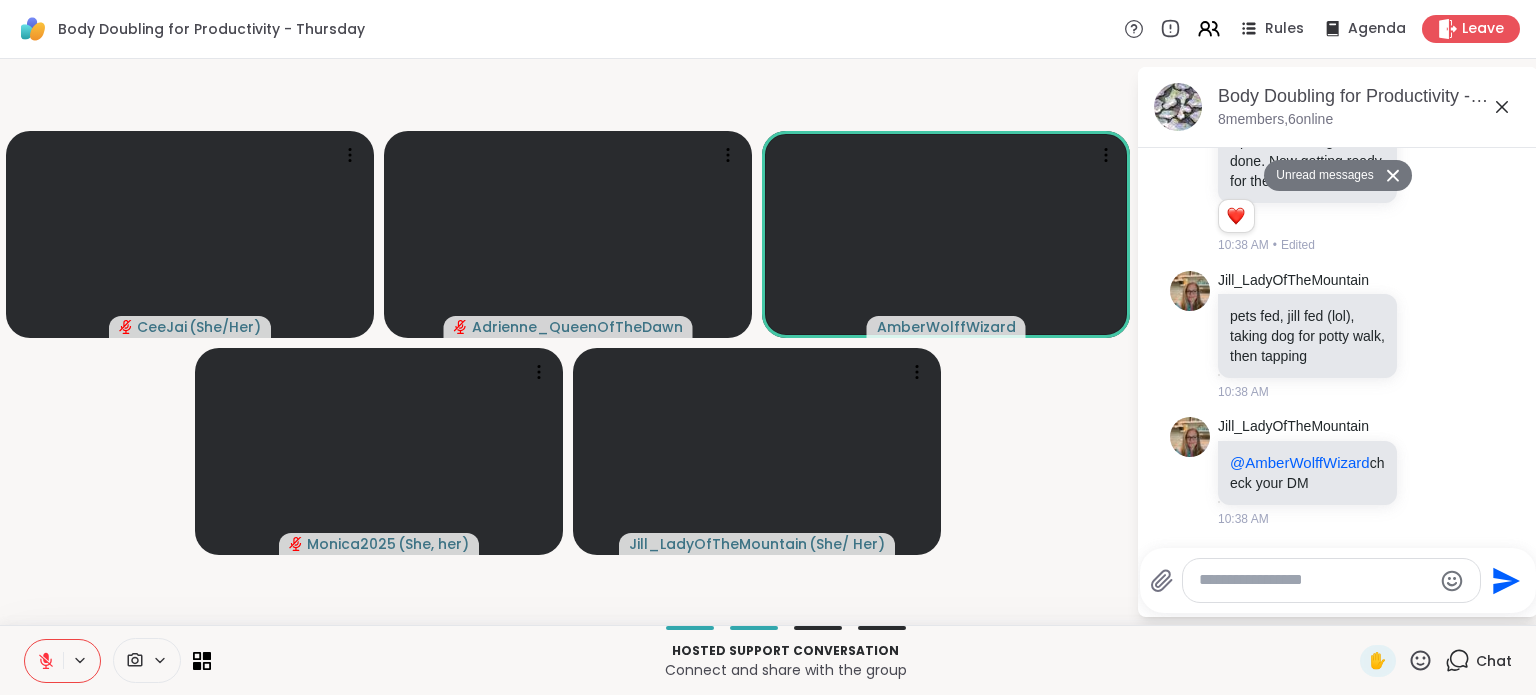 scroll, scrollTop: 2265, scrollLeft: 0, axis: vertical 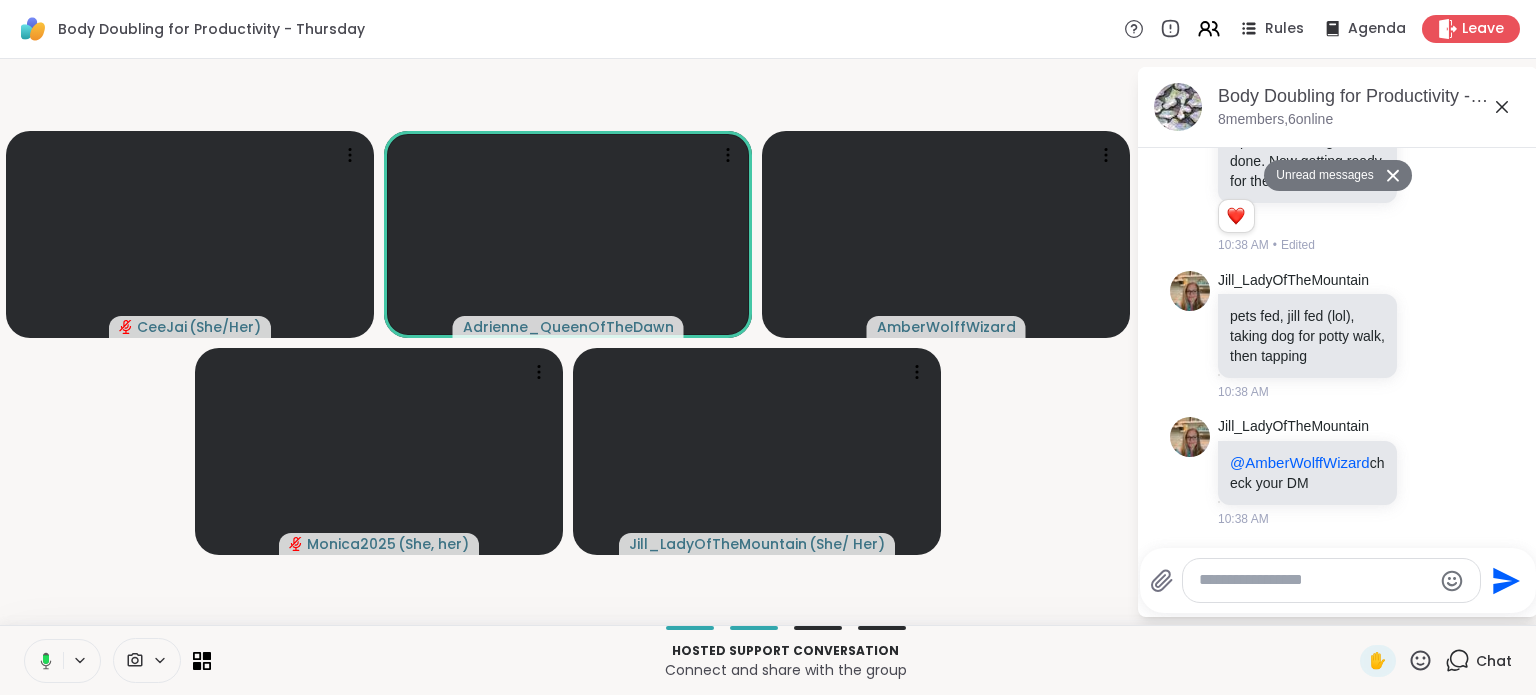 click 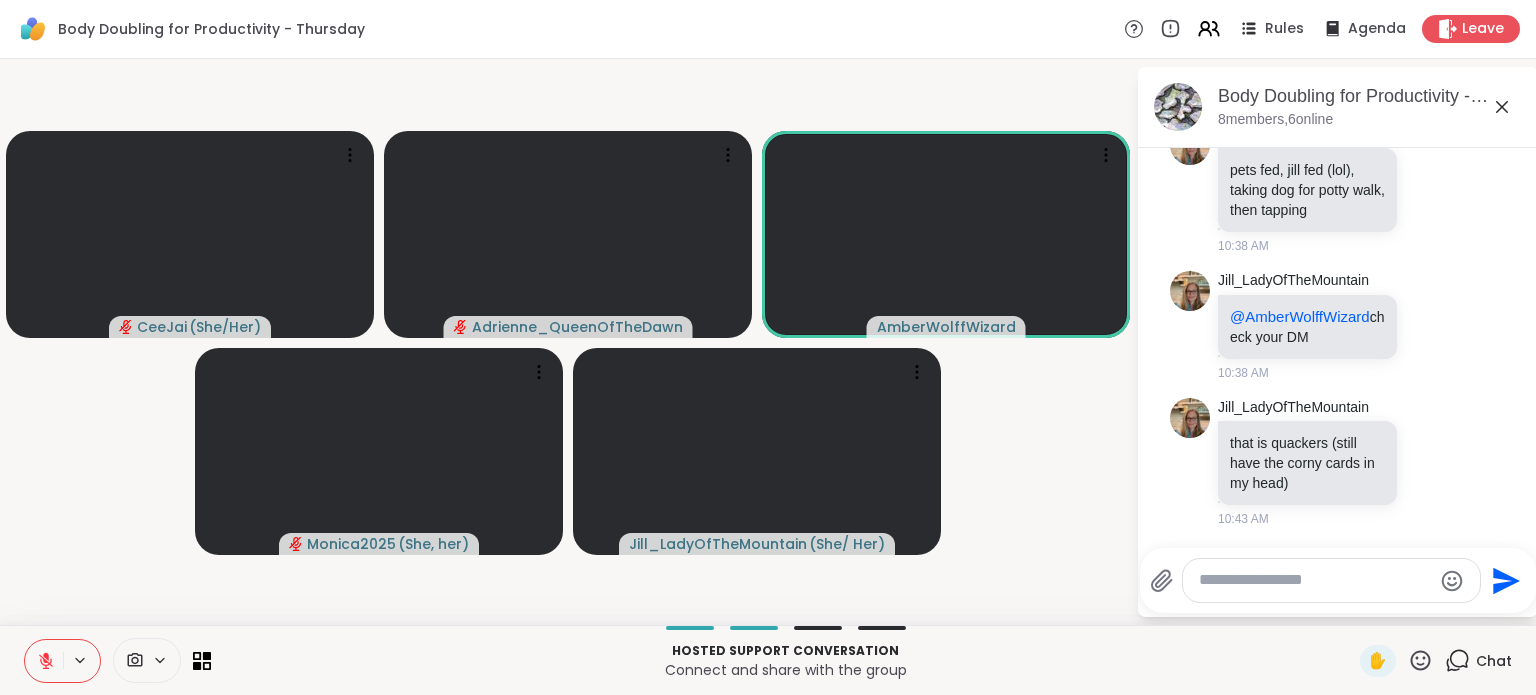 scroll, scrollTop: 2392, scrollLeft: 0, axis: vertical 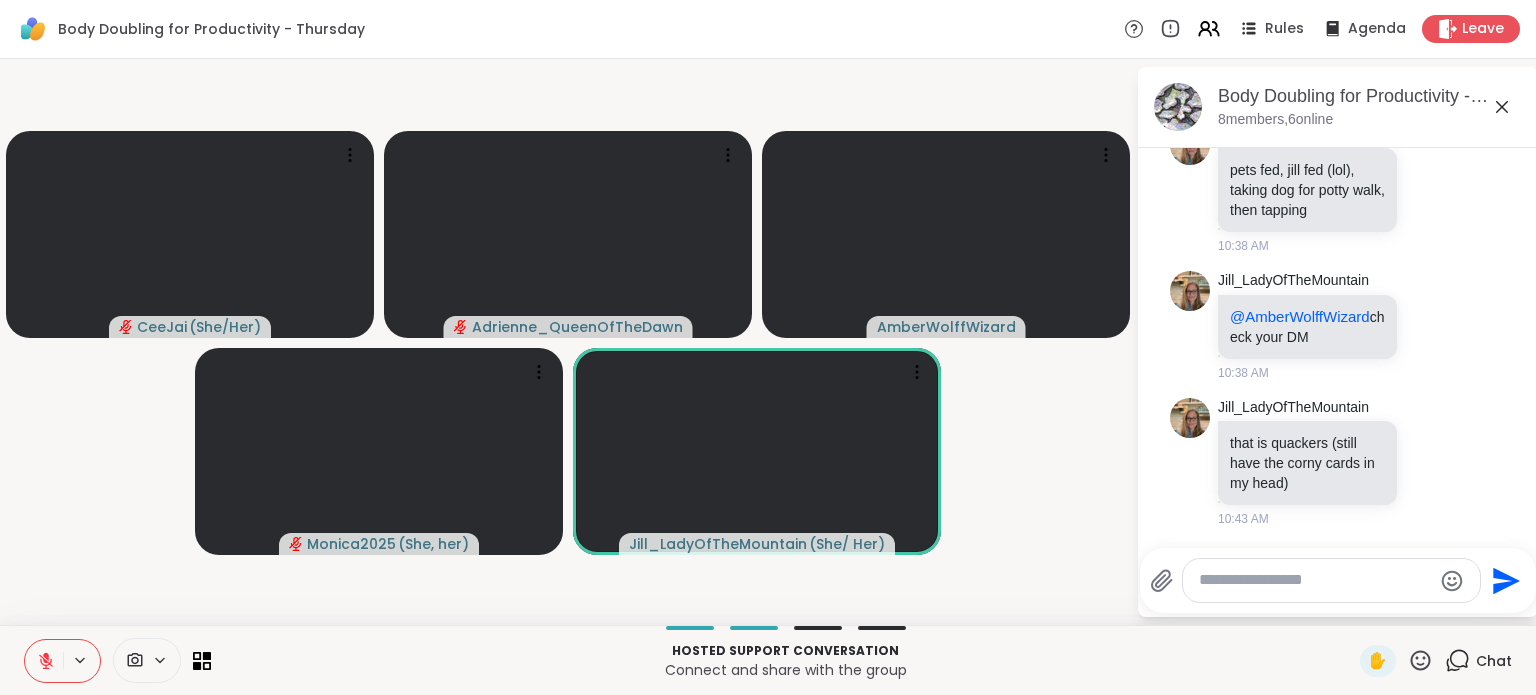 click 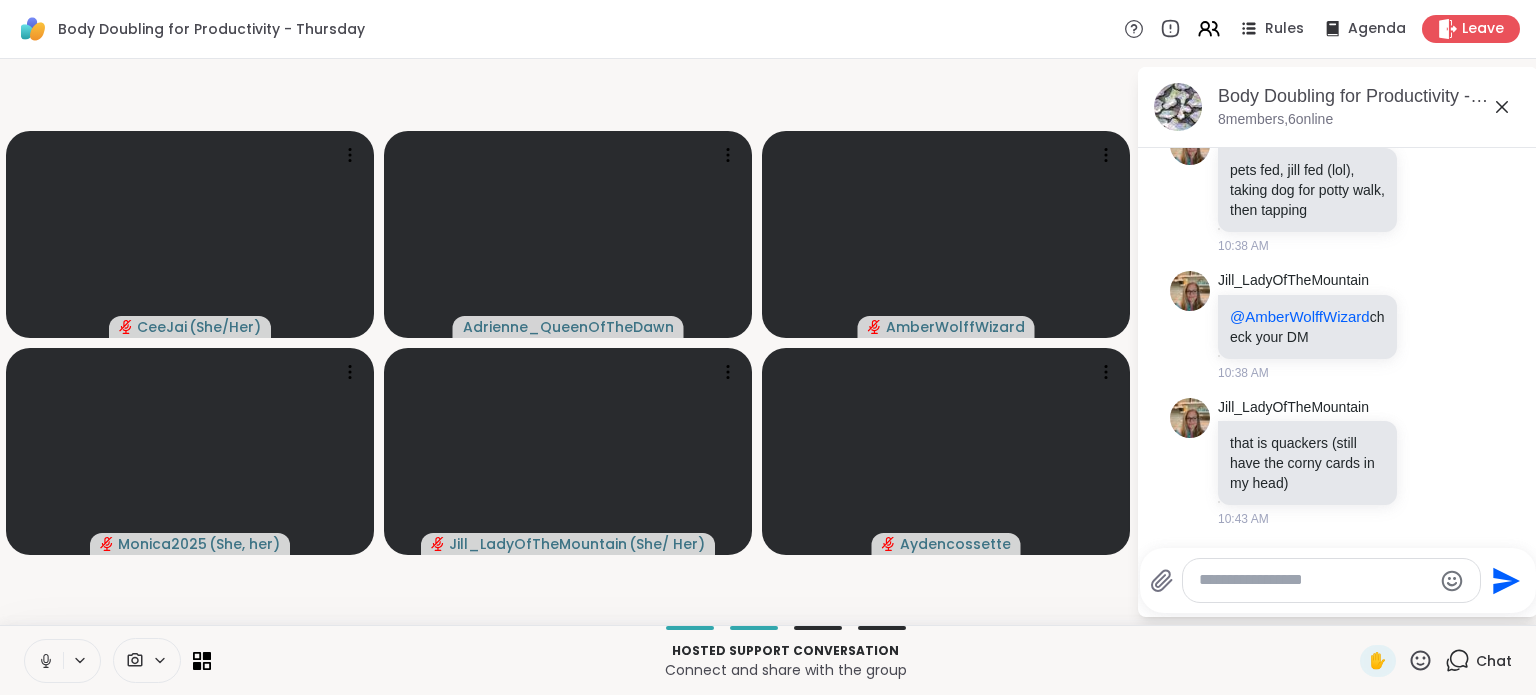 click 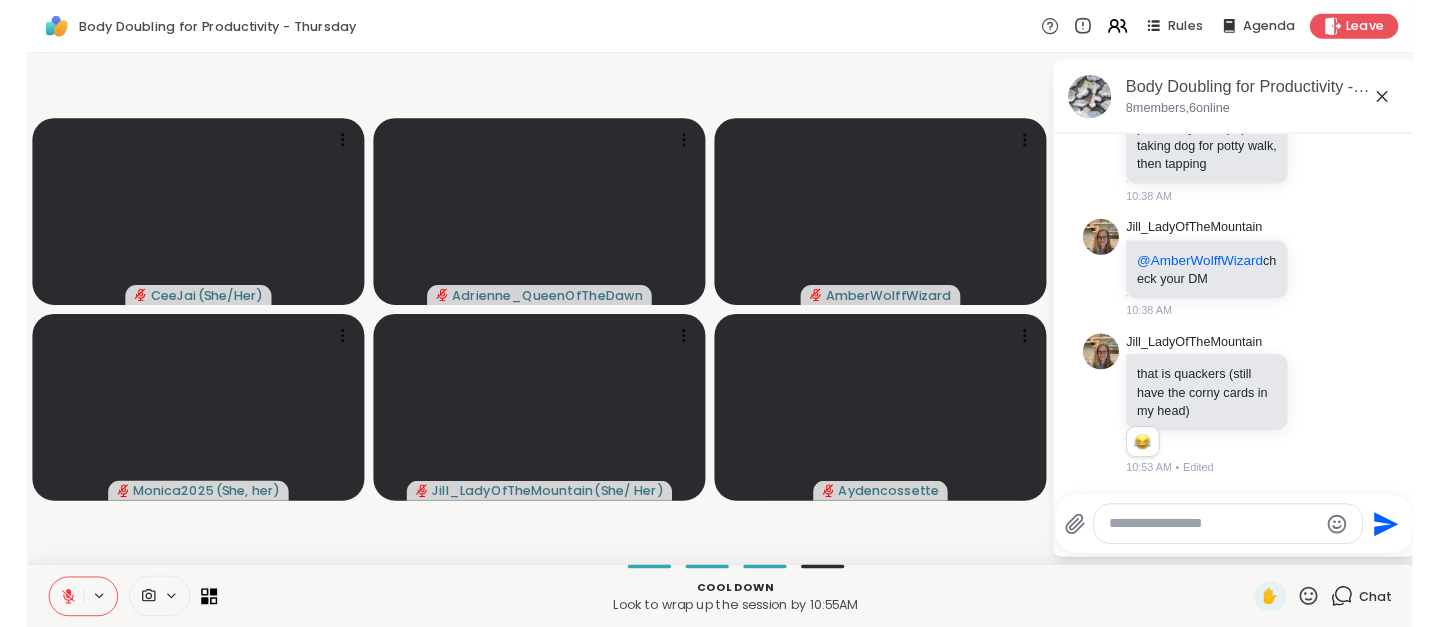 scroll, scrollTop: 2421, scrollLeft: 0, axis: vertical 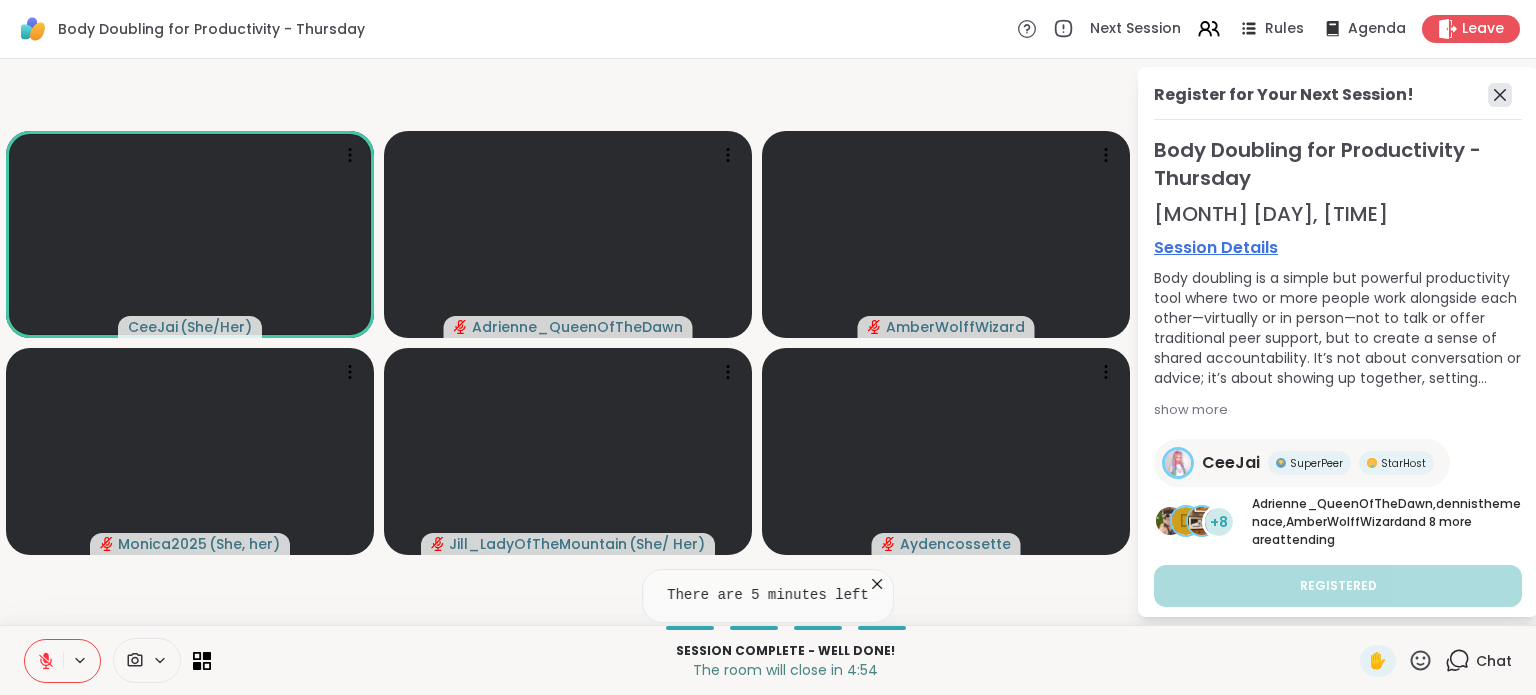 click 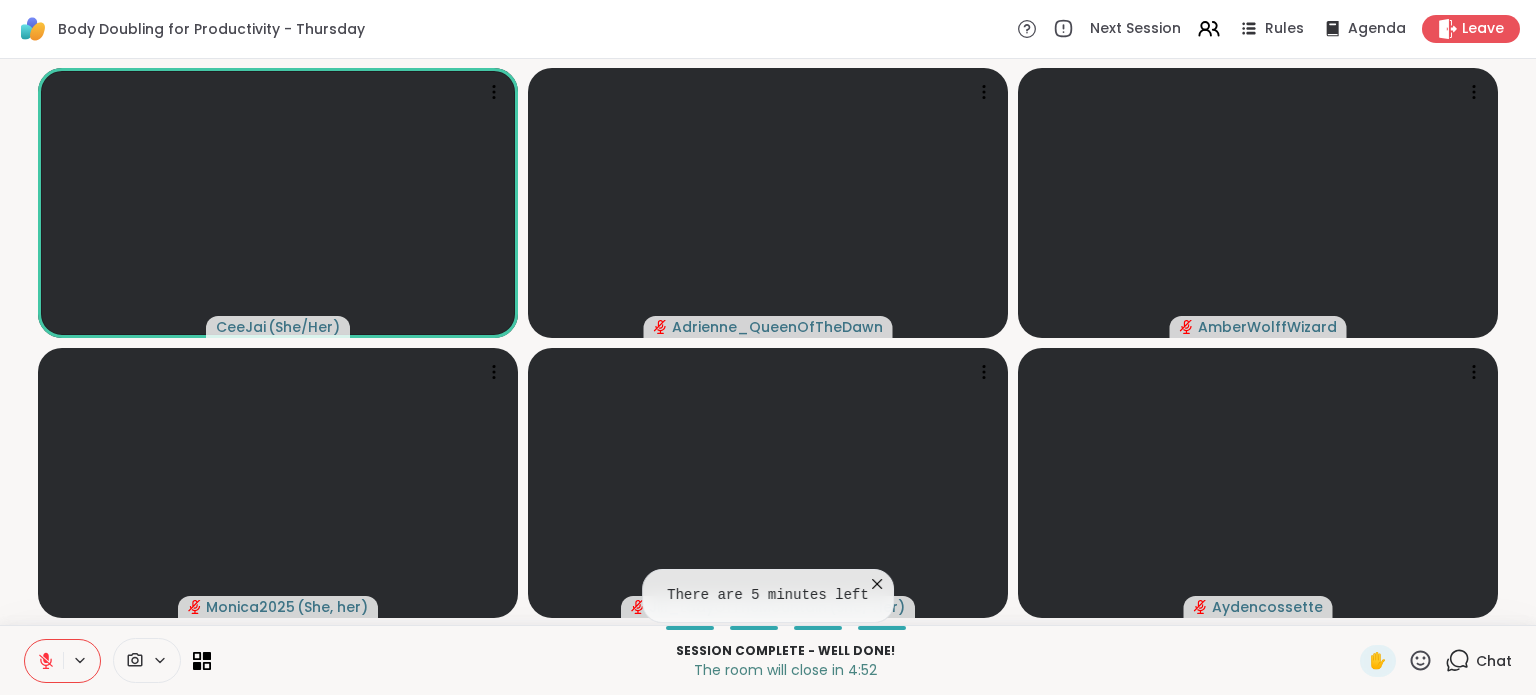 click at bounding box center [44, 661] 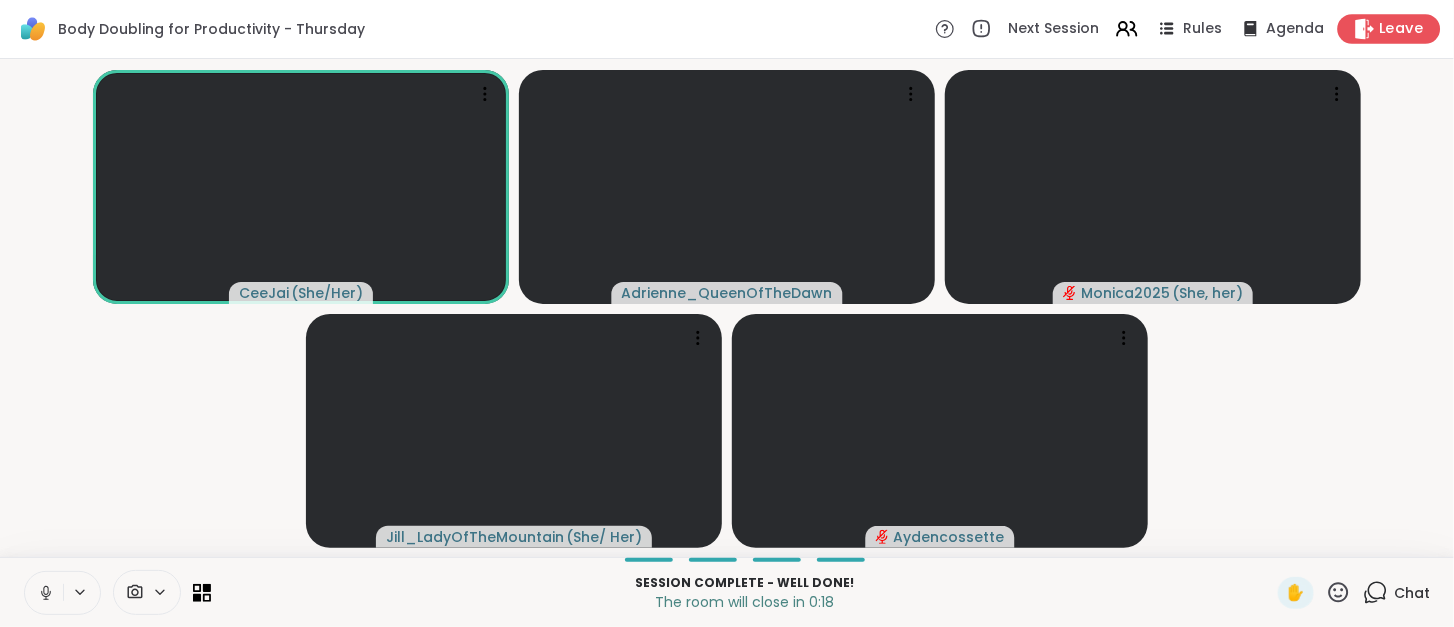 click on "Leave" at bounding box center [1389, 28] 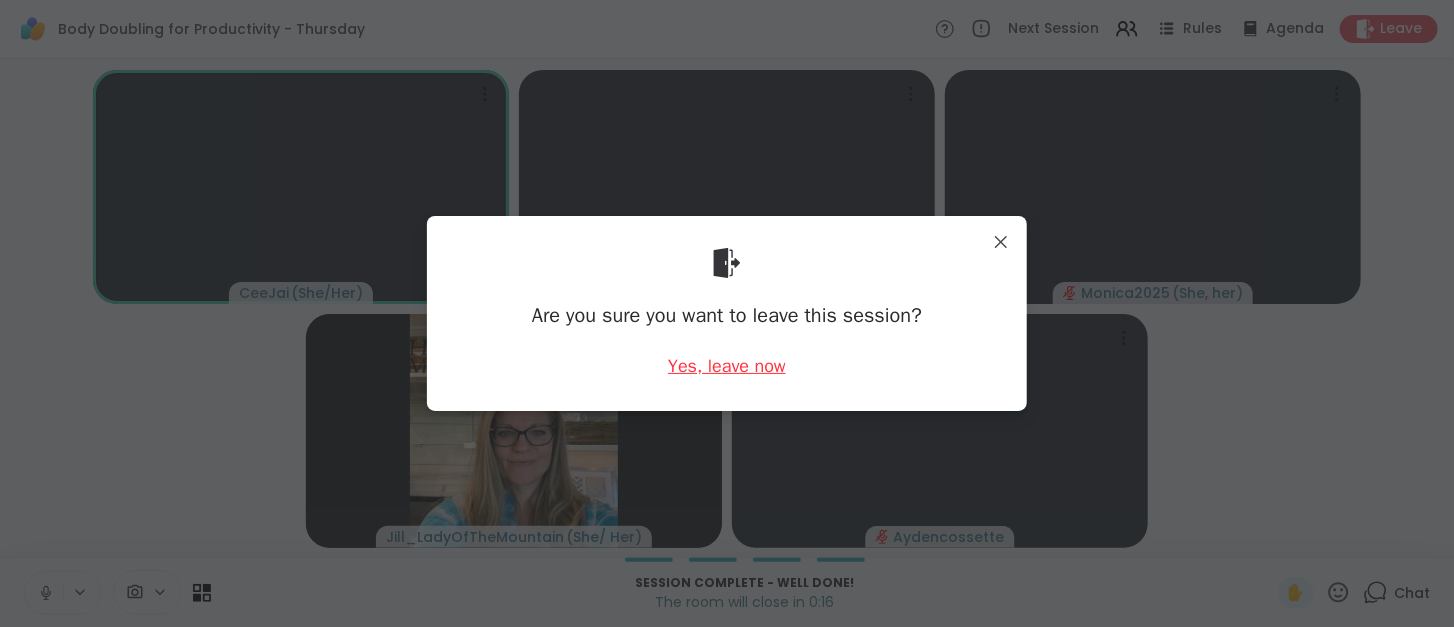 click on "Yes, leave now" at bounding box center [727, 366] 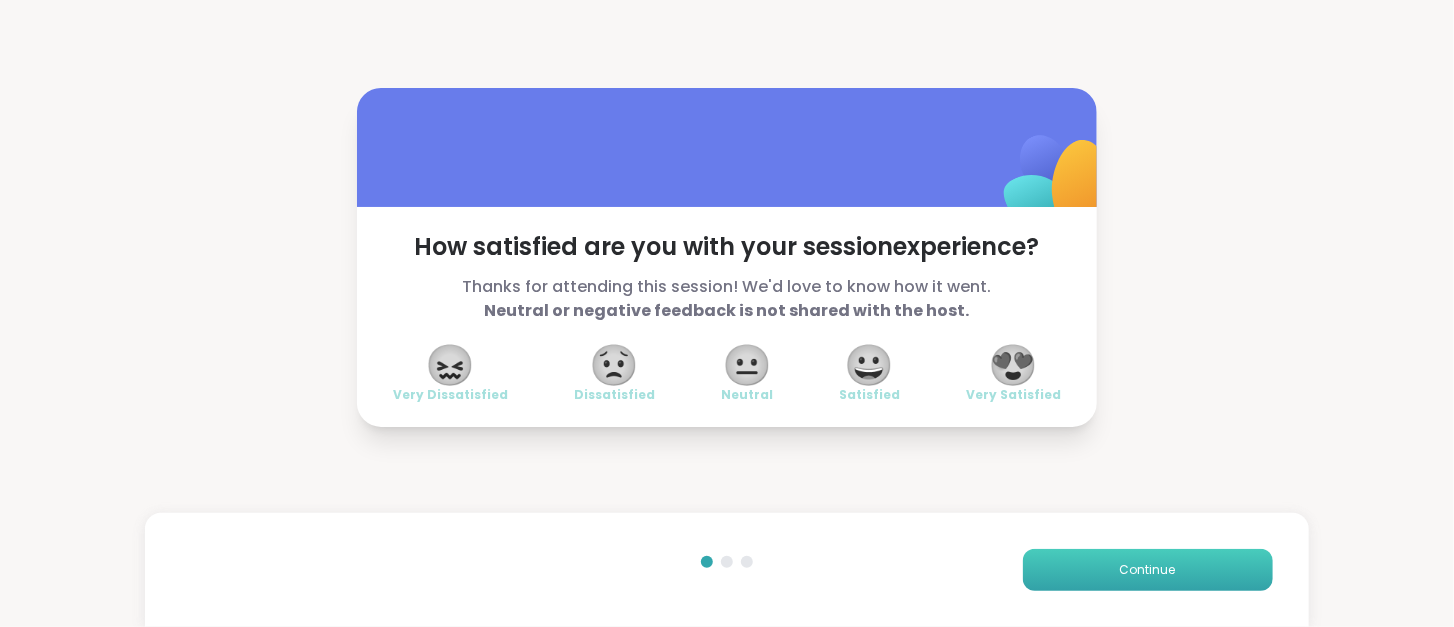 click on "Continue" at bounding box center (1148, 570) 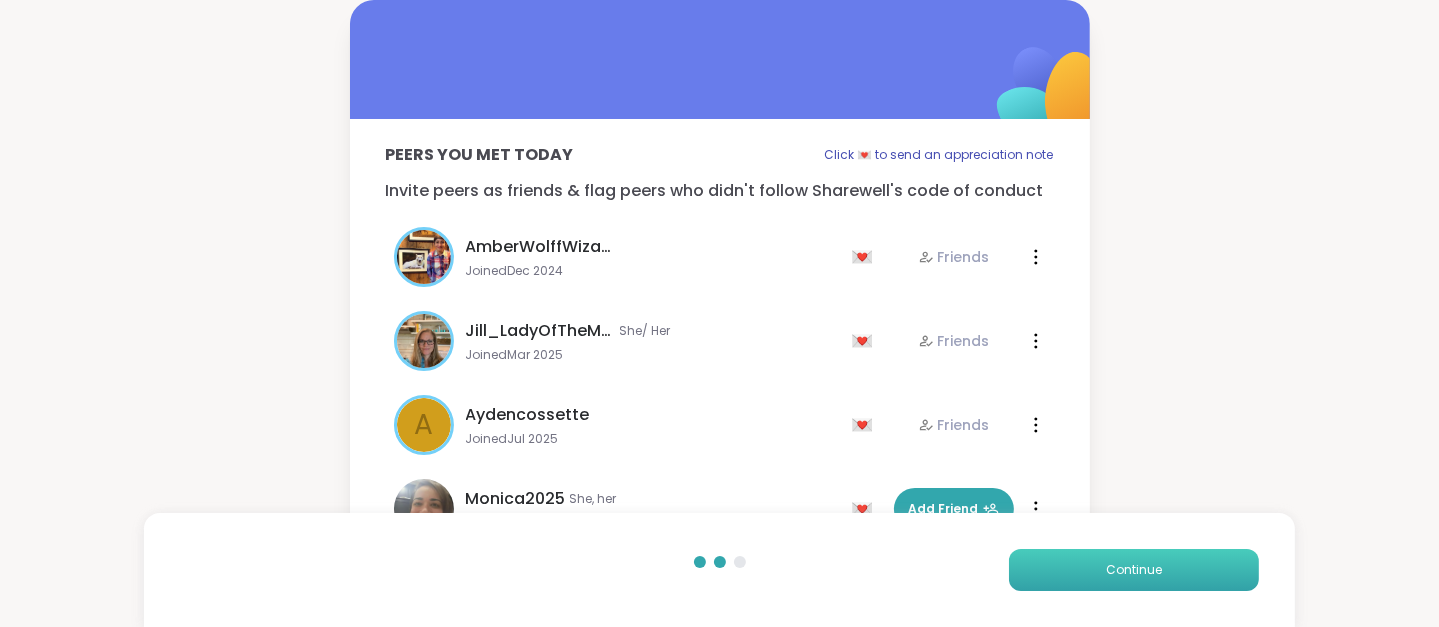 click on "Continue" at bounding box center (1134, 570) 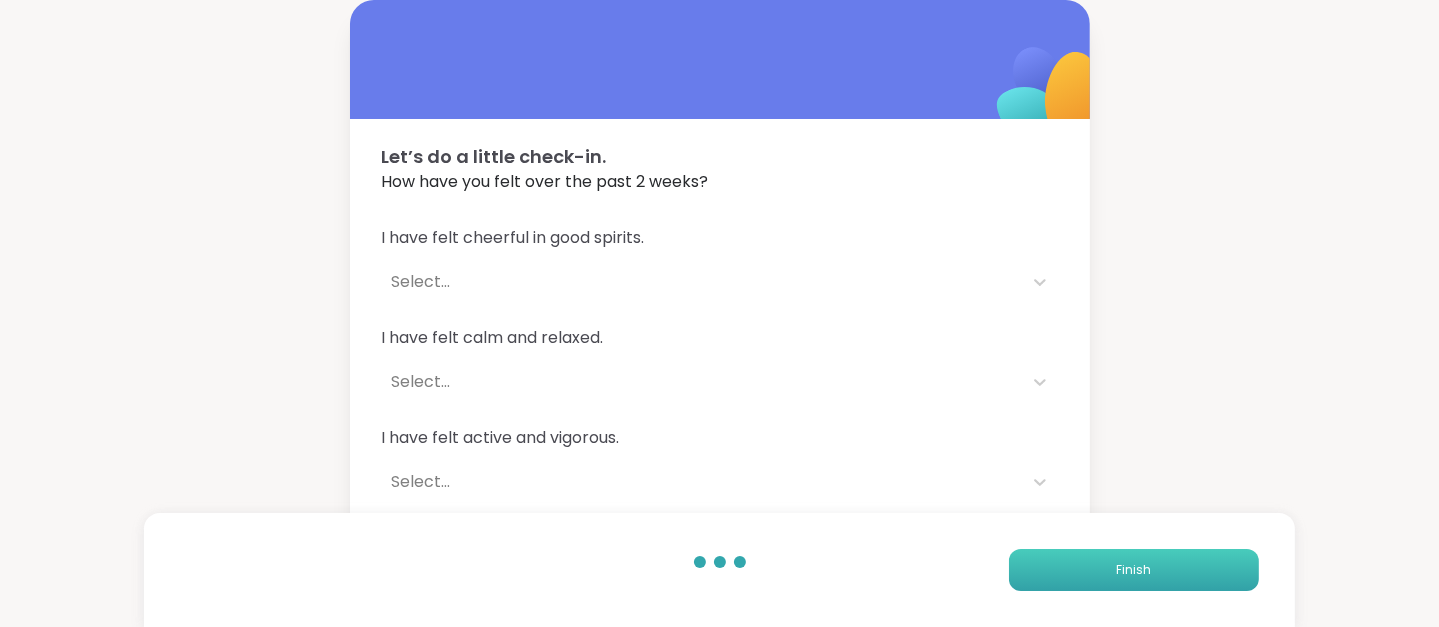 click on "Finish" at bounding box center (1134, 570) 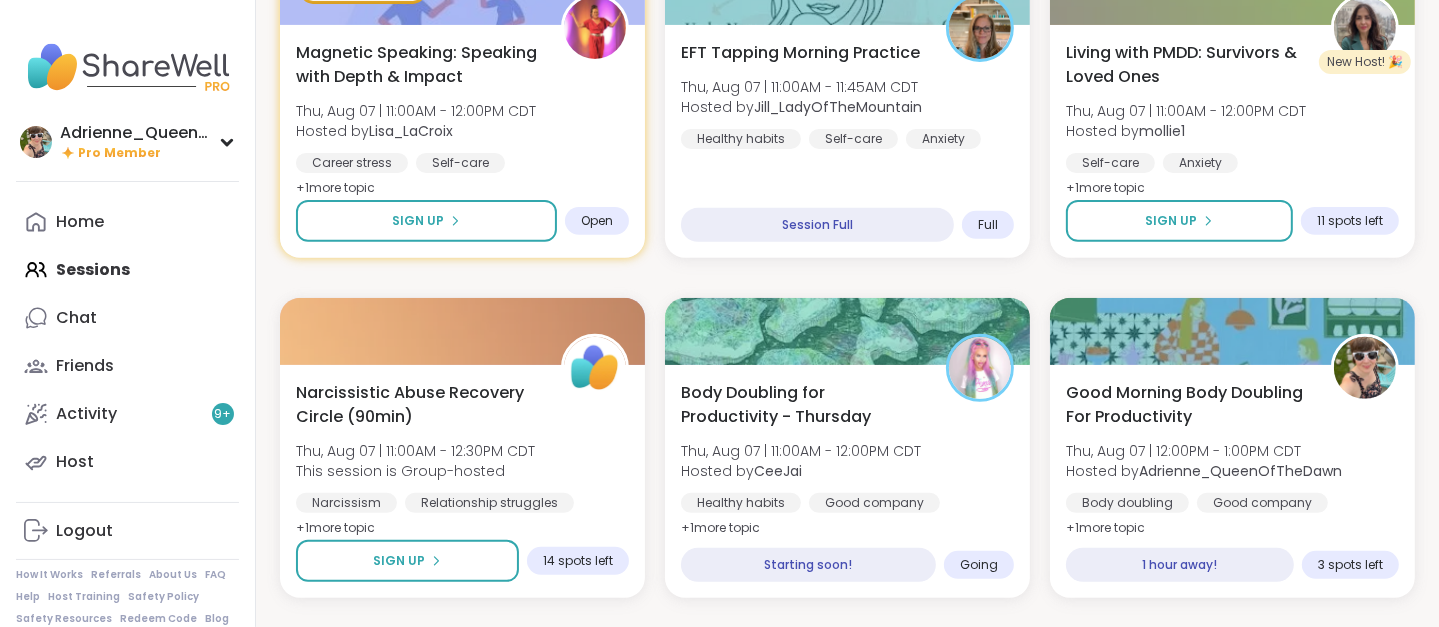 scroll, scrollTop: 728, scrollLeft: 0, axis: vertical 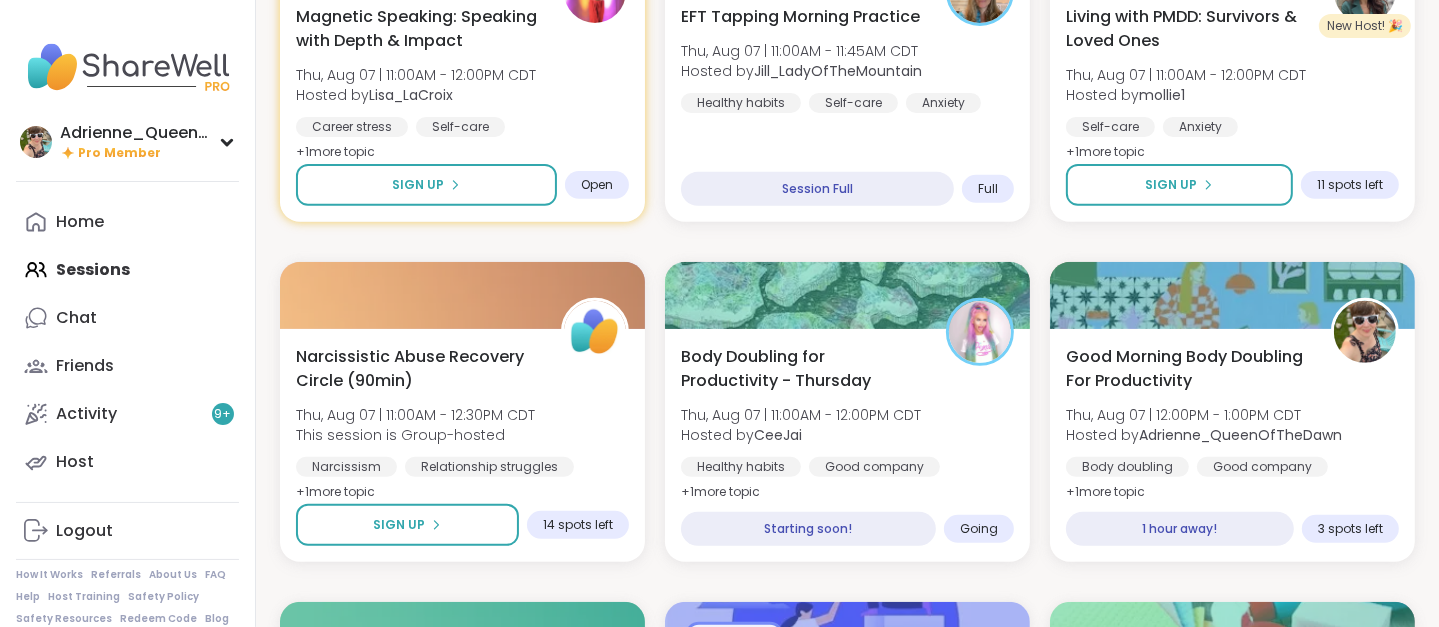 click on "Thu, Aug 07 | 11:00AM - 12:00PM CDT" at bounding box center [801, 415] 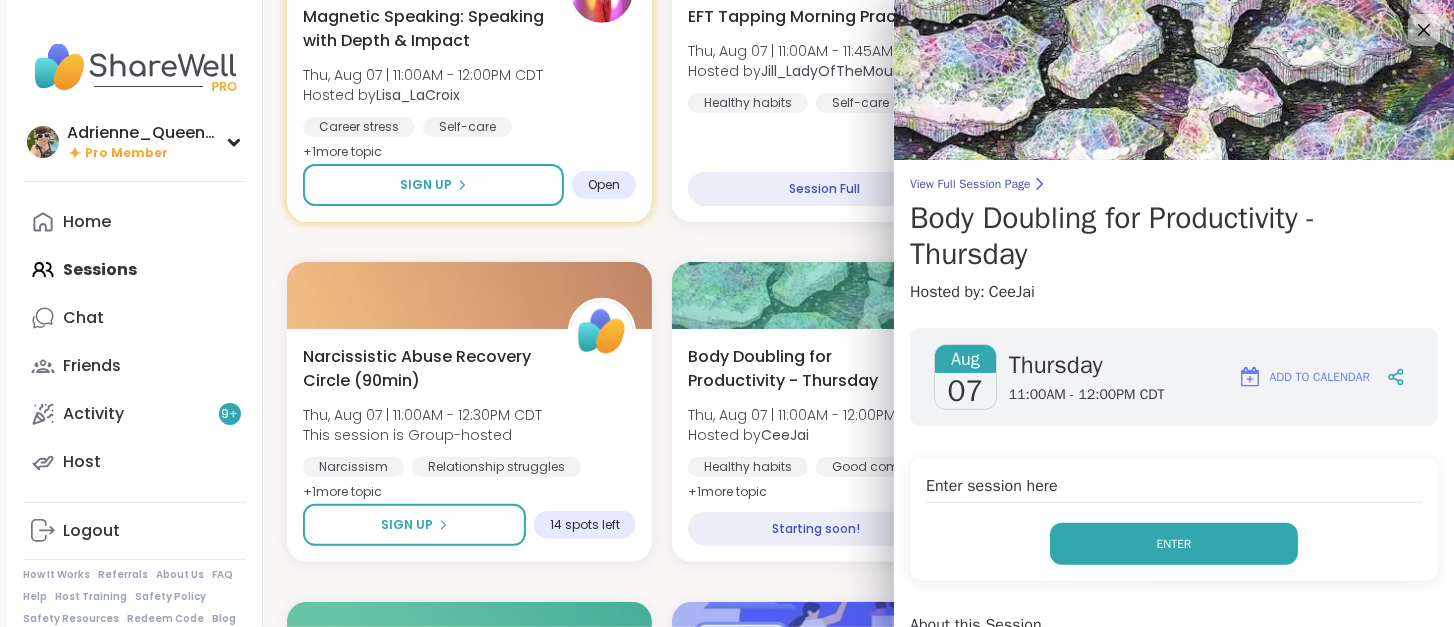 click on "Enter" at bounding box center [1174, 544] 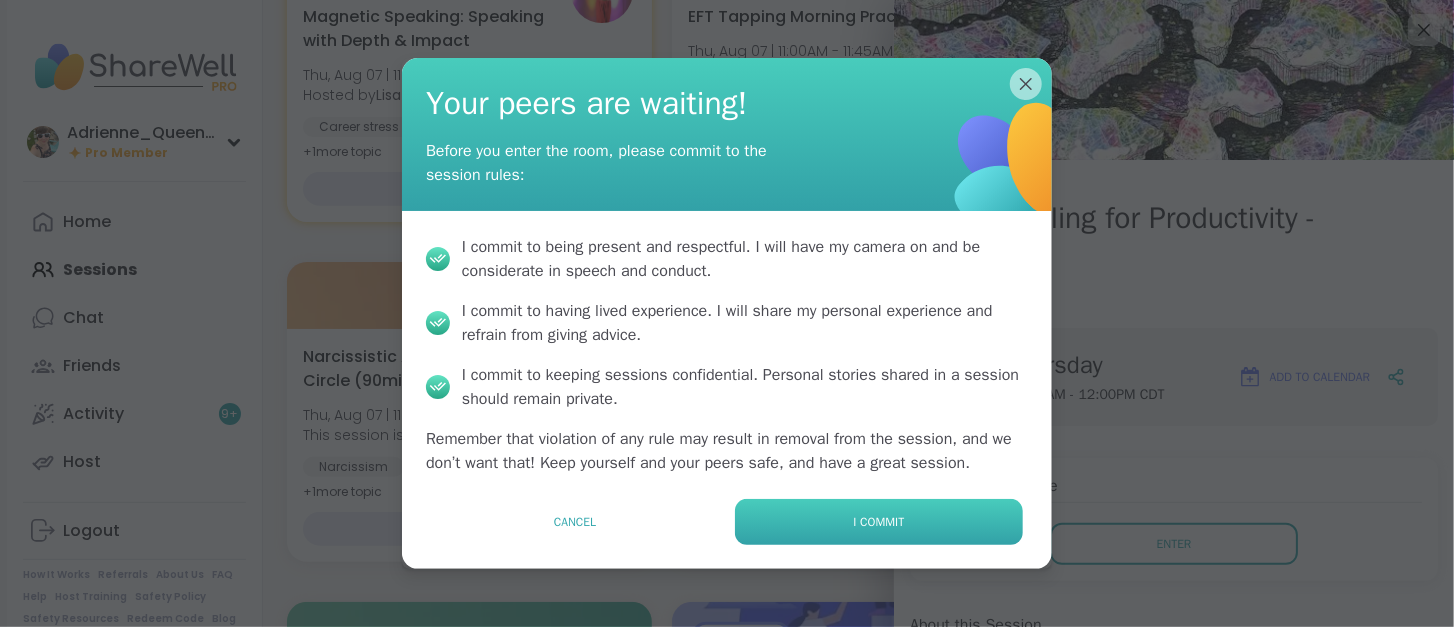 click on "I commit" at bounding box center (879, 522) 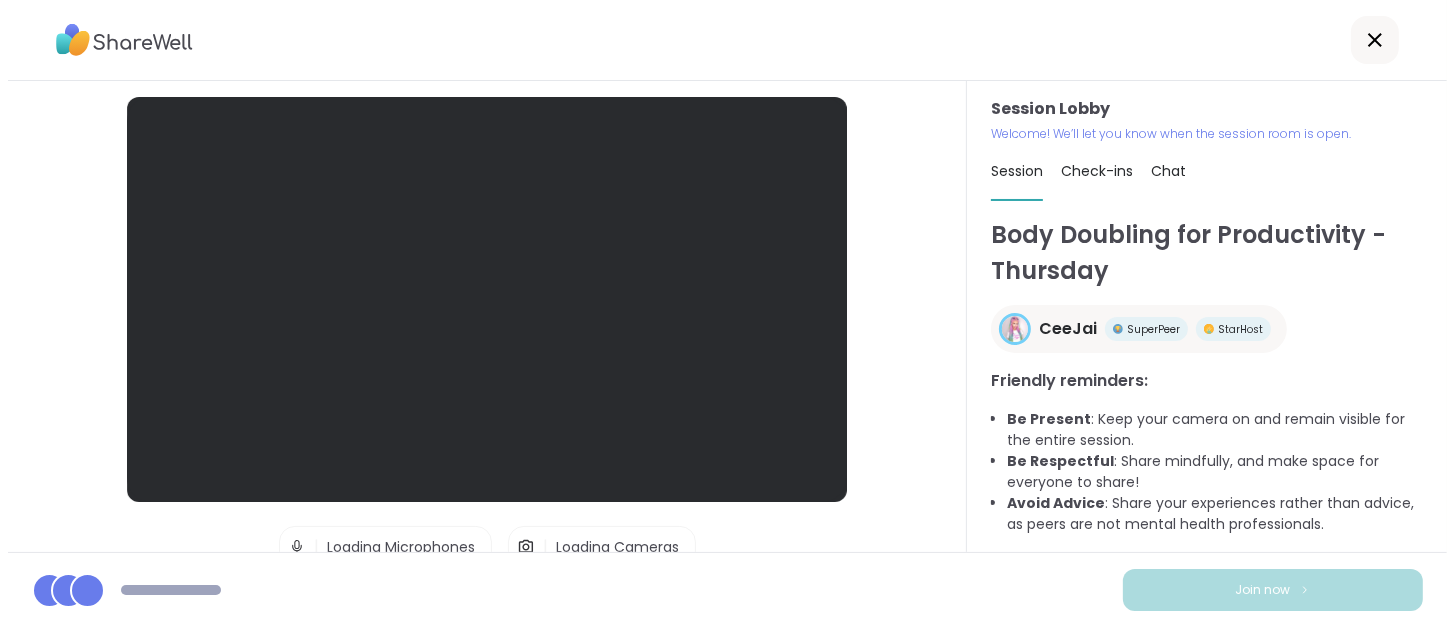 scroll, scrollTop: 0, scrollLeft: 0, axis: both 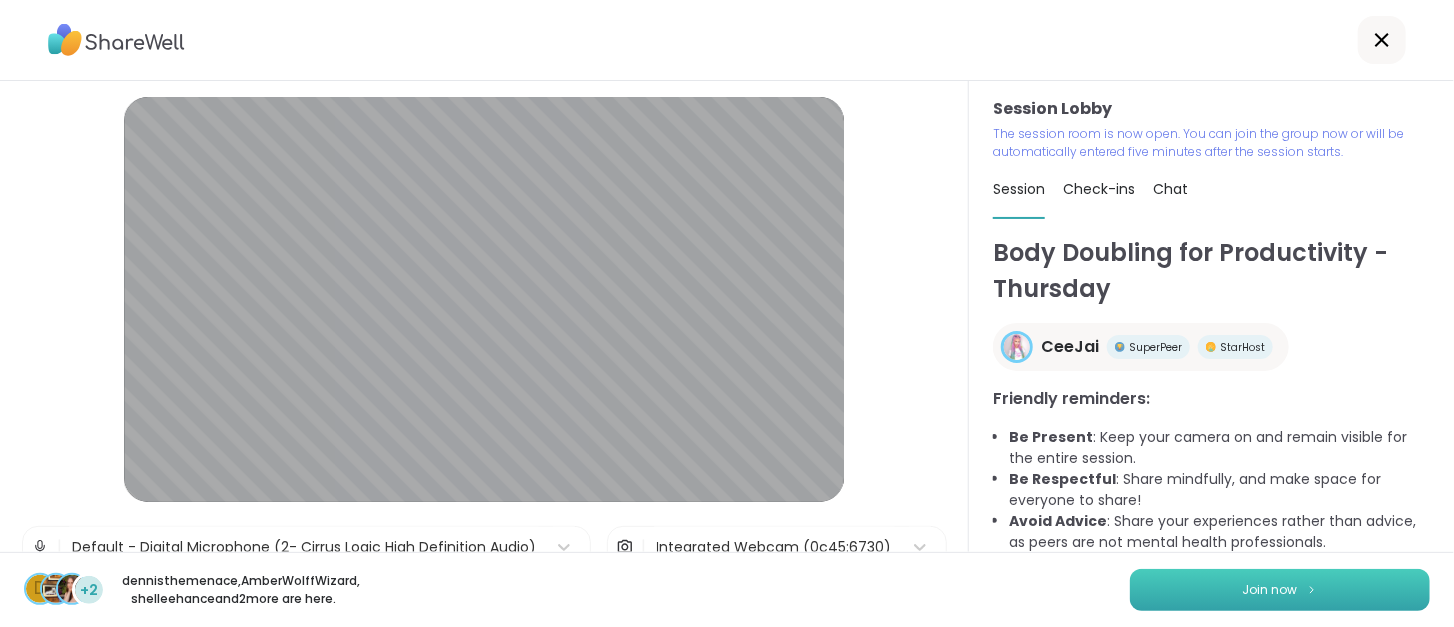 click on "Join now" at bounding box center [1270, 590] 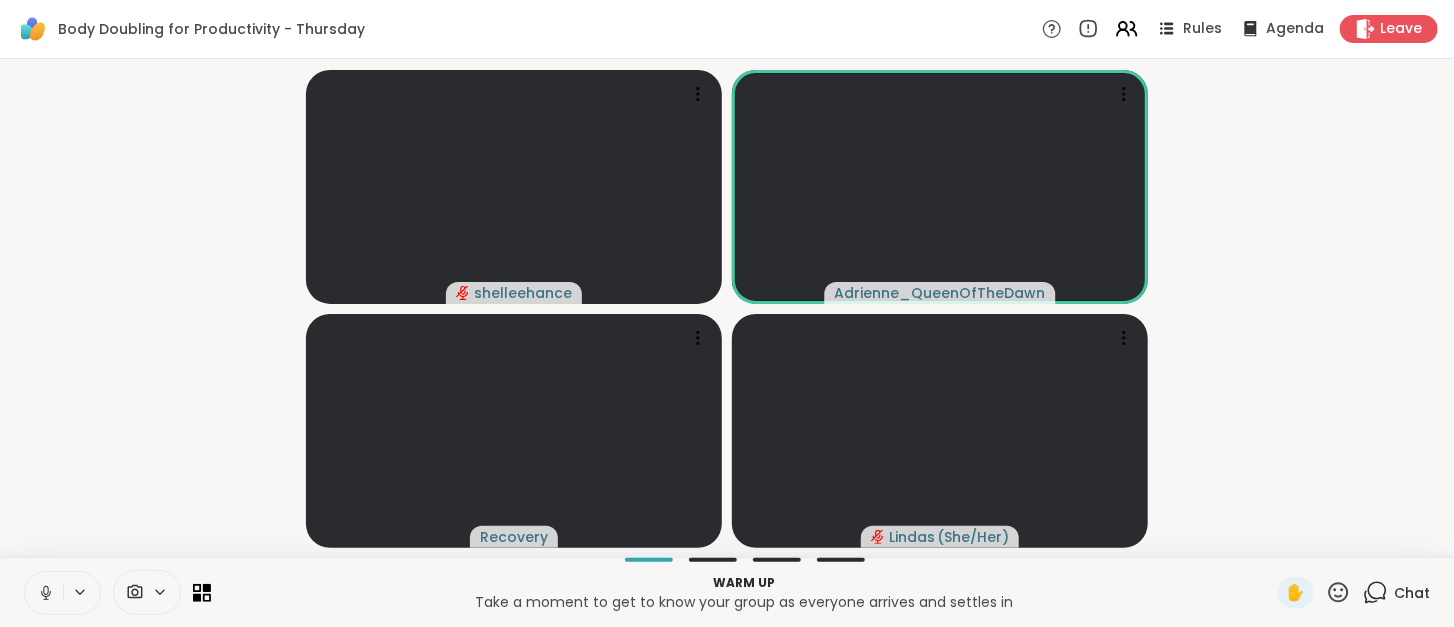 click on "Chat" at bounding box center (1396, 593) 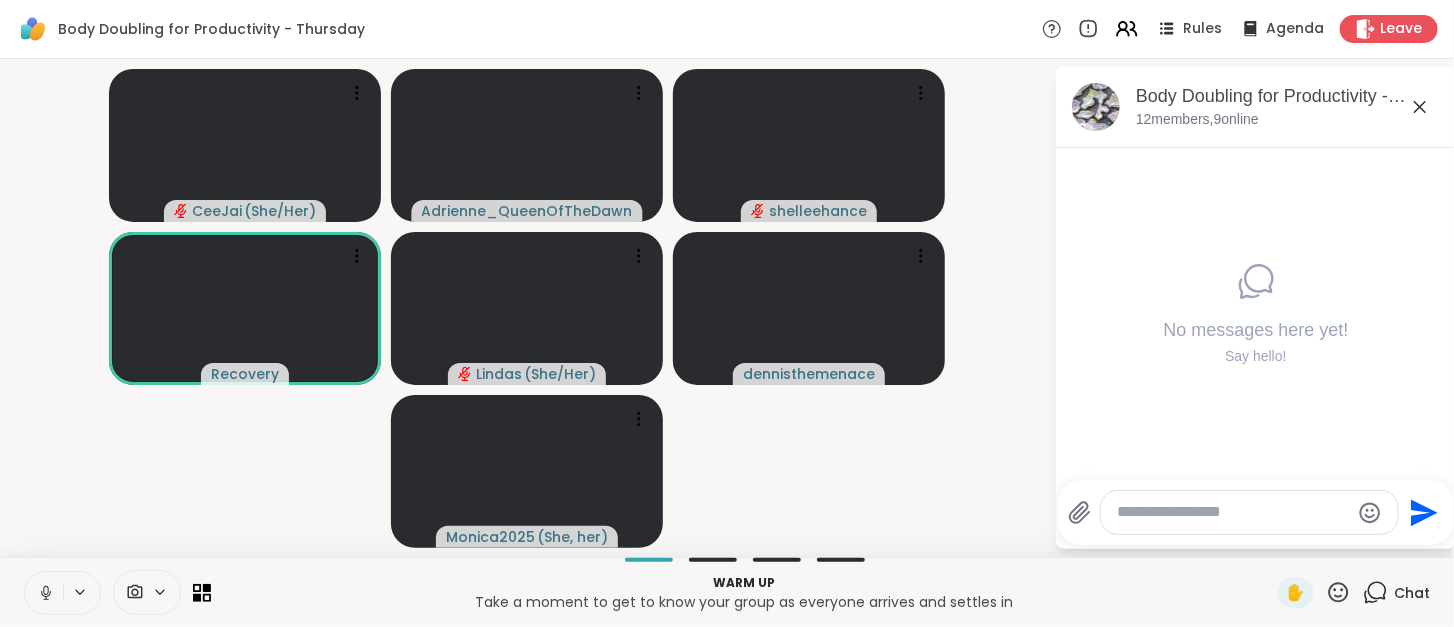 click 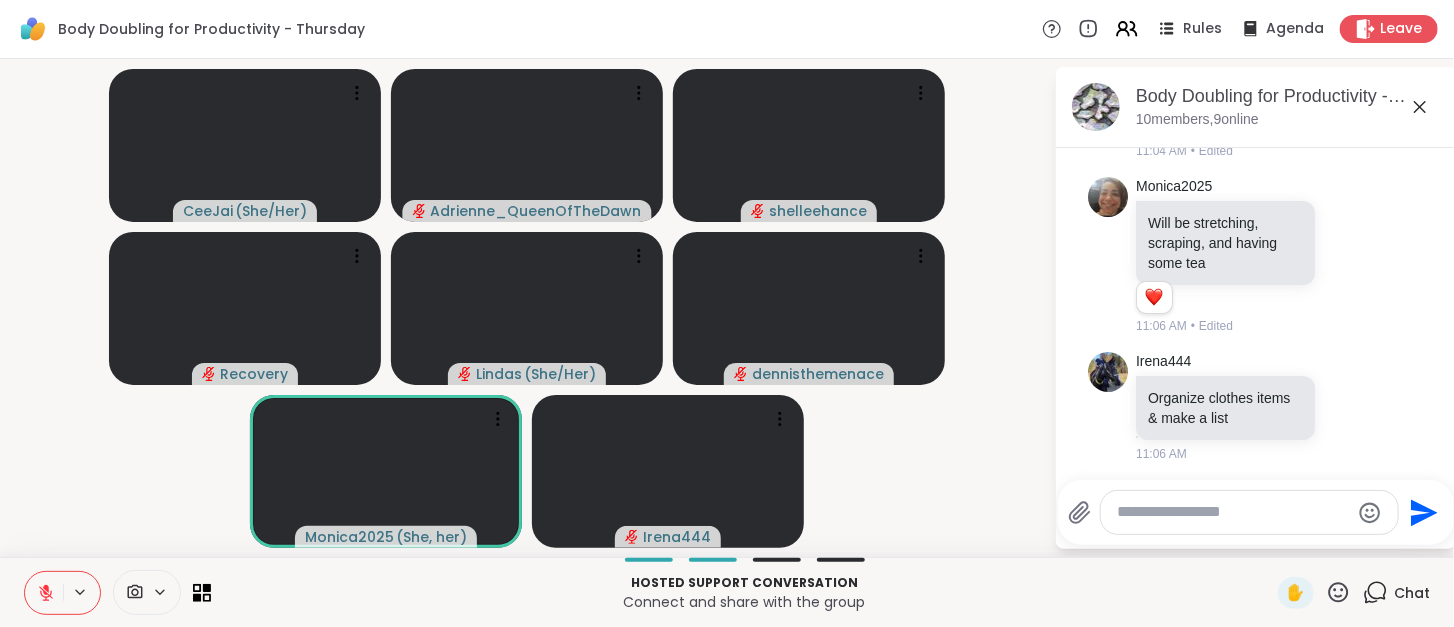 scroll, scrollTop: 183, scrollLeft: 0, axis: vertical 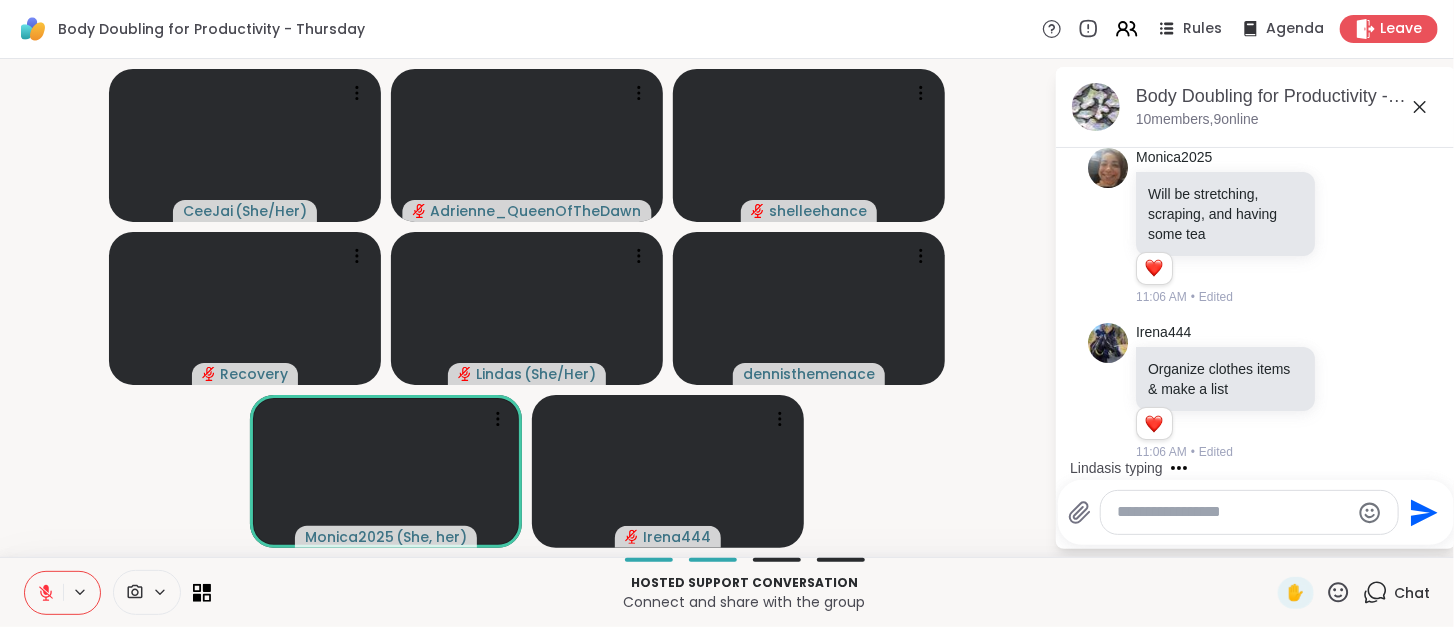 click 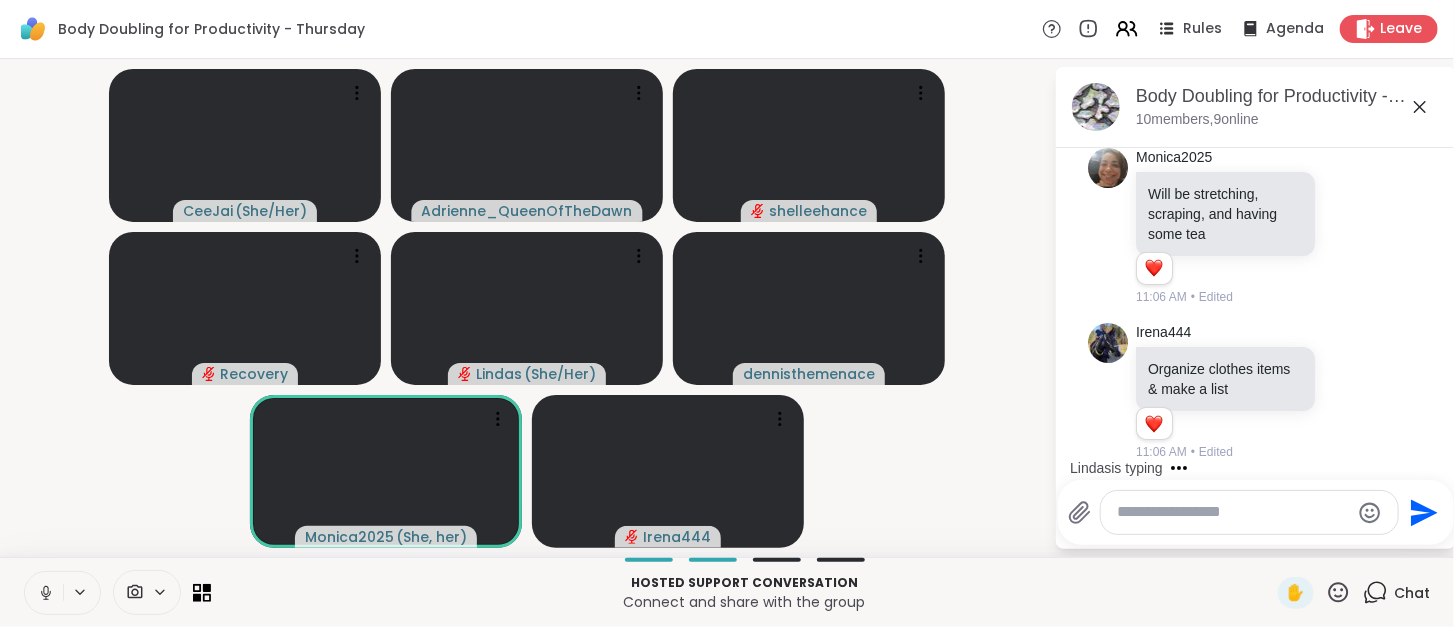 click 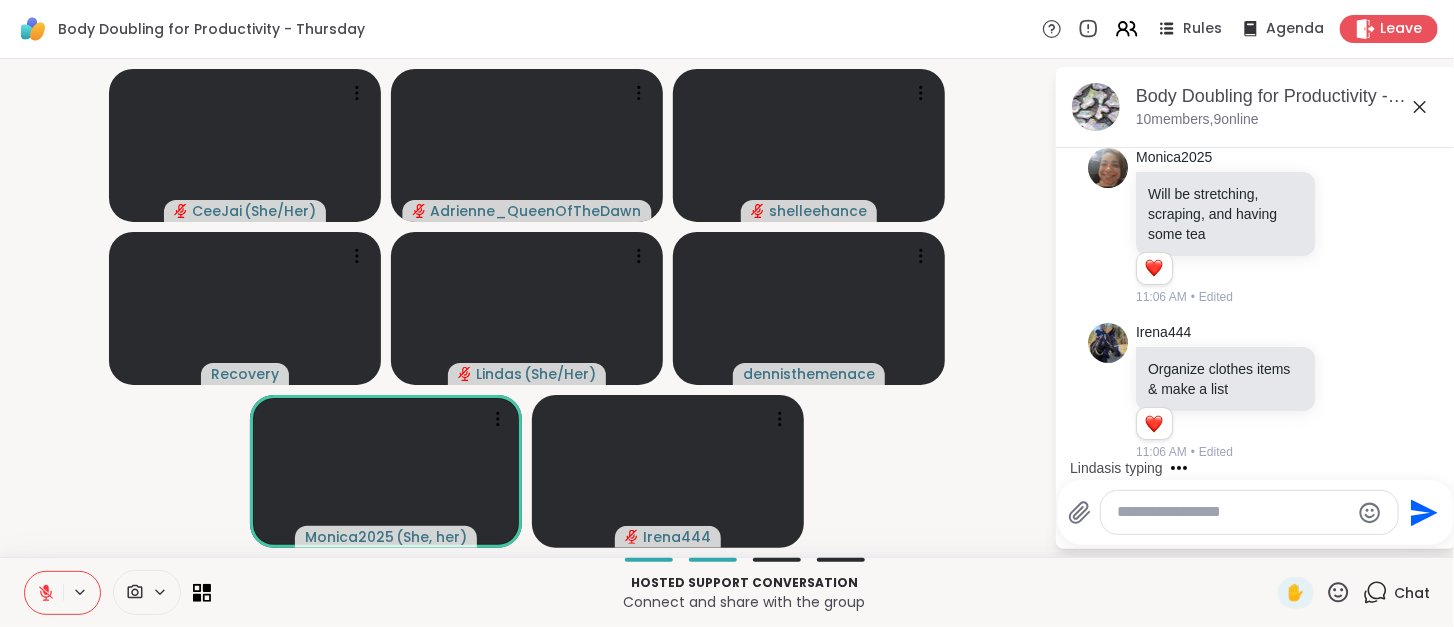 type 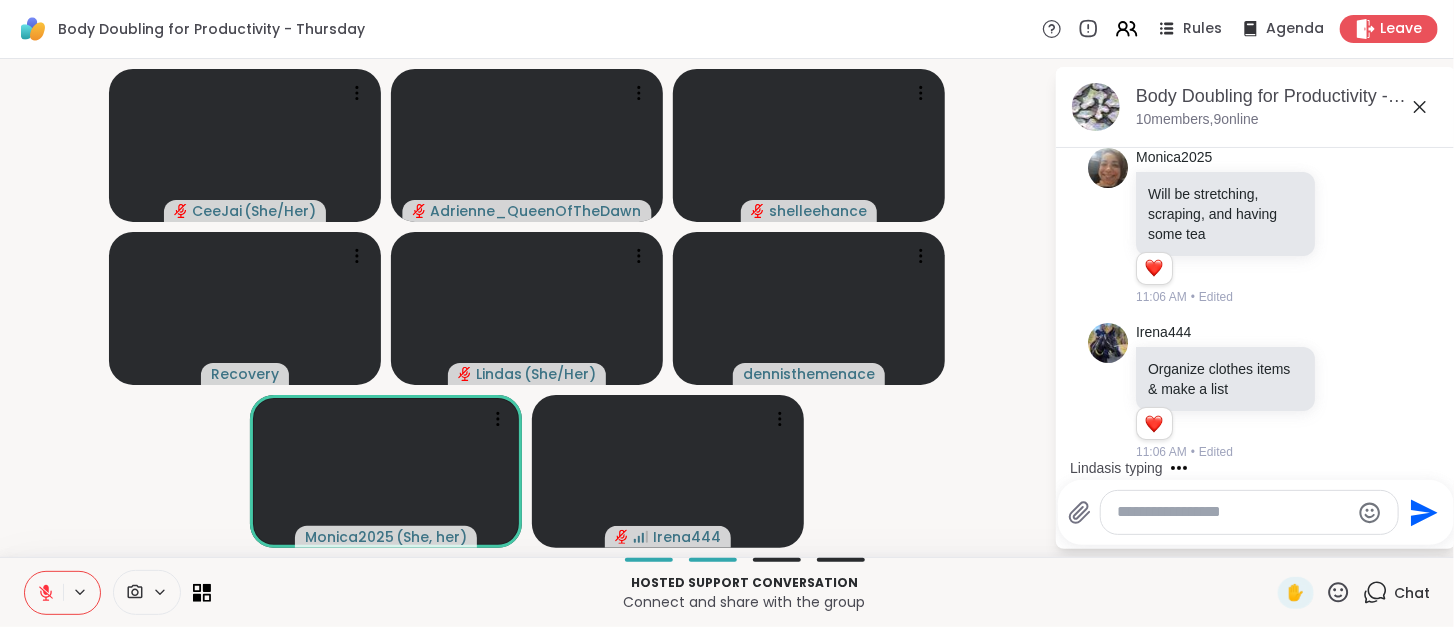 scroll, scrollTop: 308, scrollLeft: 0, axis: vertical 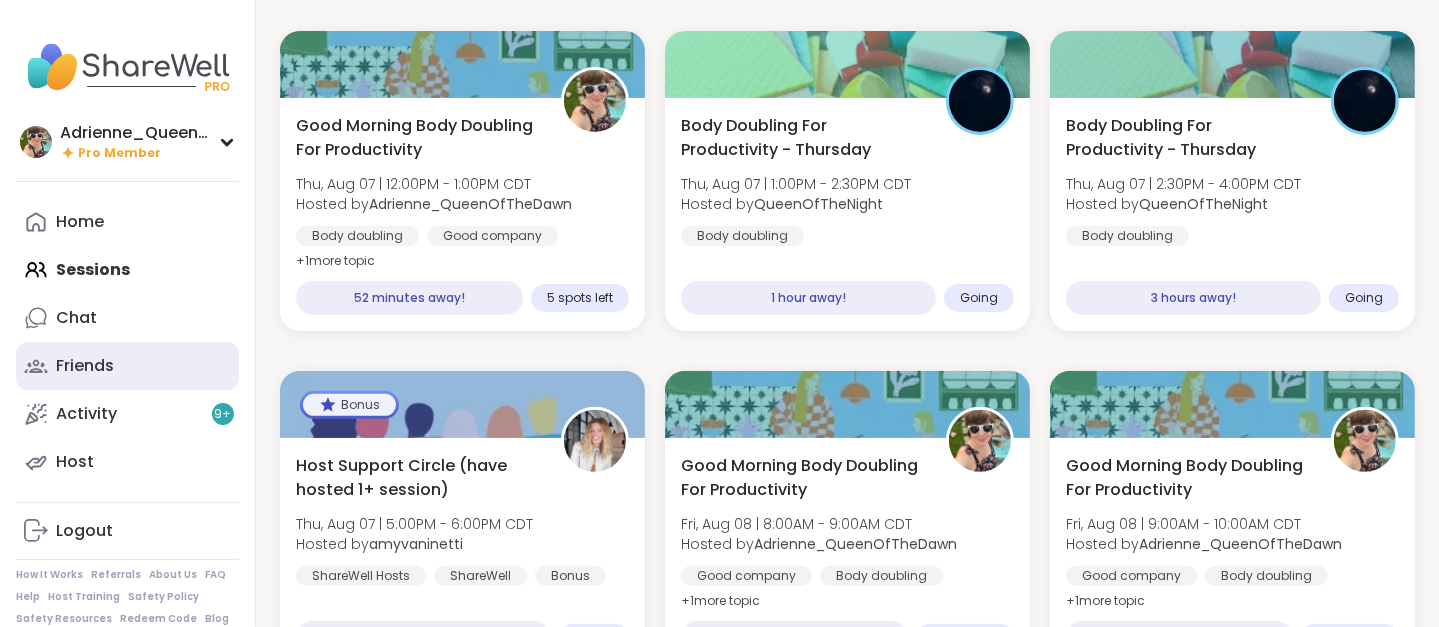 click on "Friends" at bounding box center [127, 366] 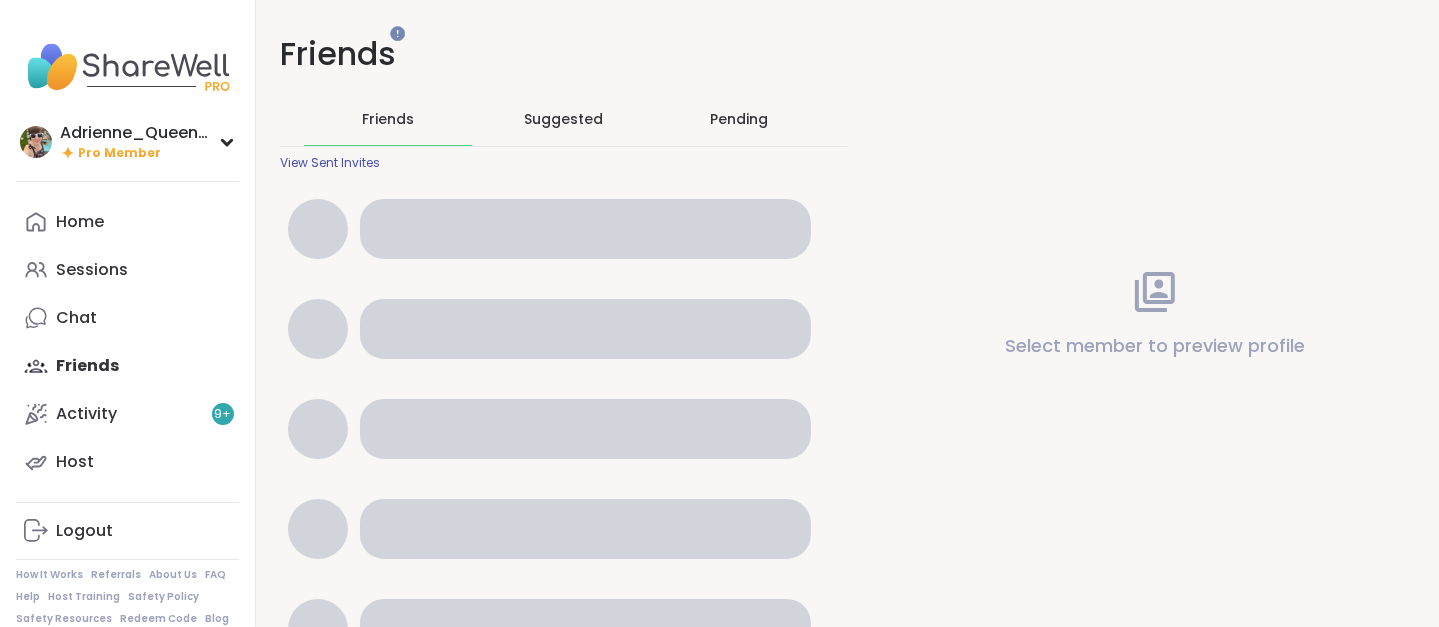 scroll, scrollTop: 0, scrollLeft: 0, axis: both 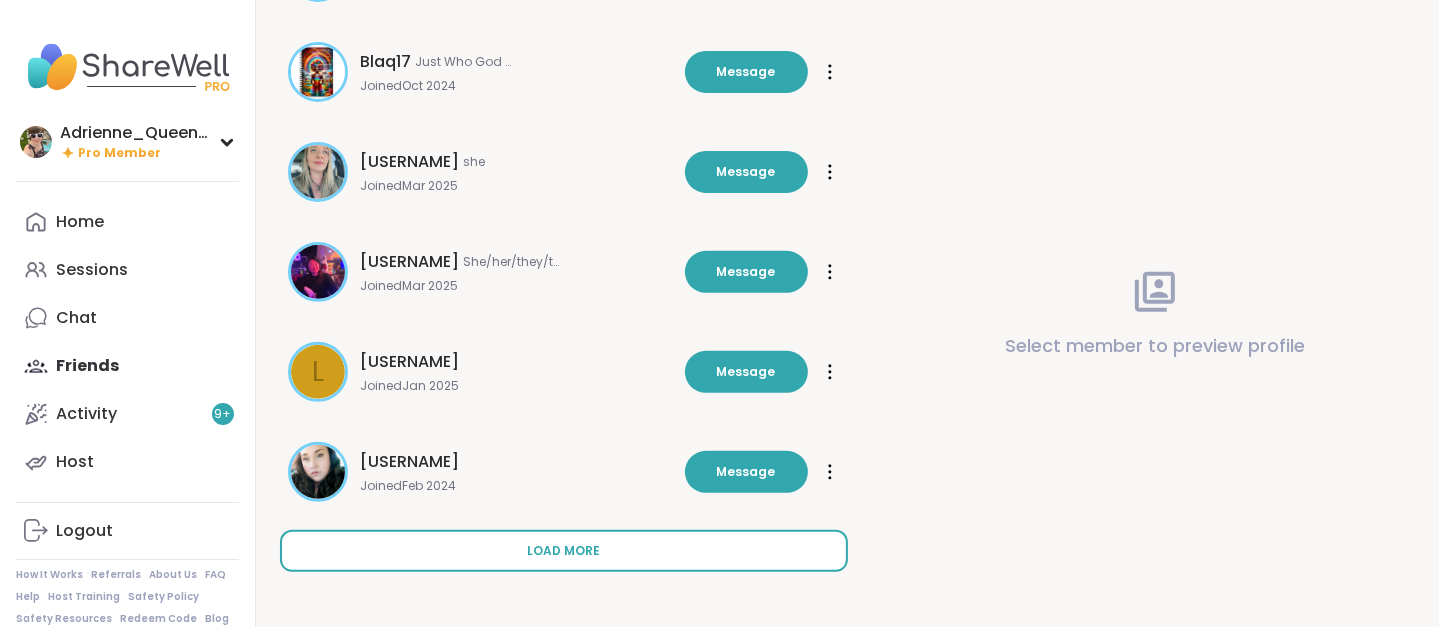 click on "Load more" at bounding box center (563, 551) 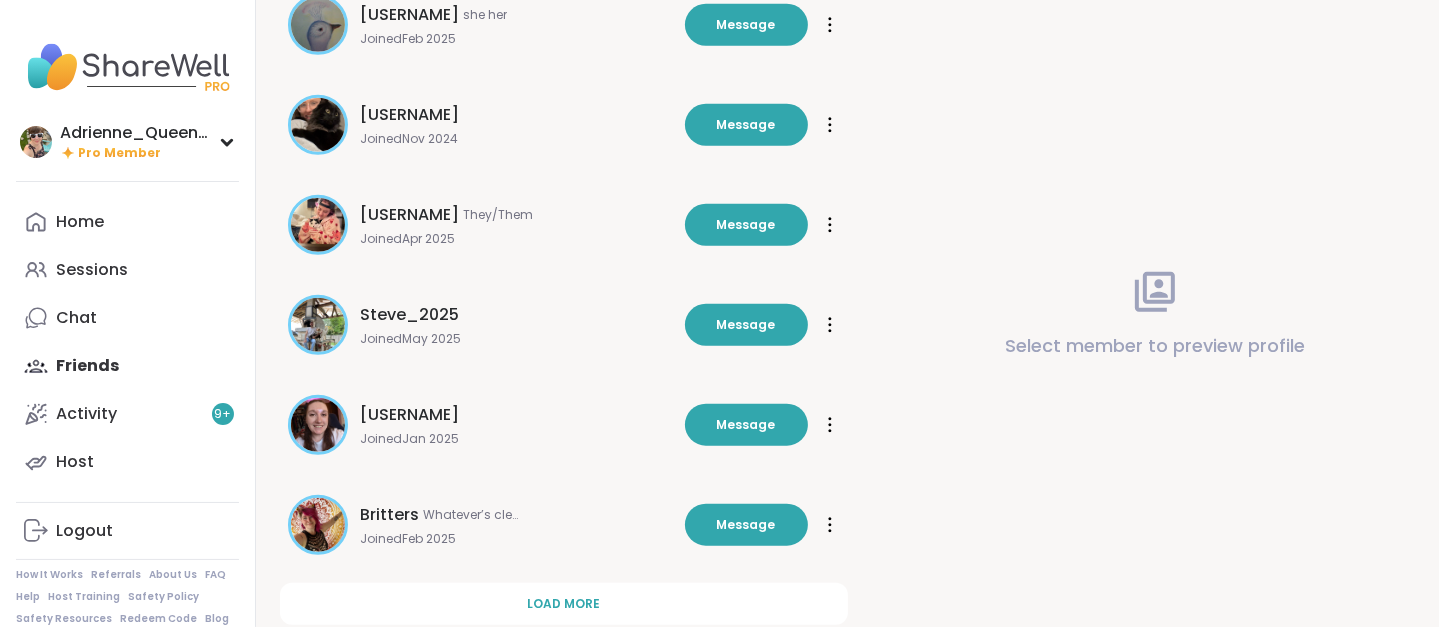 scroll, scrollTop: 1657, scrollLeft: 0, axis: vertical 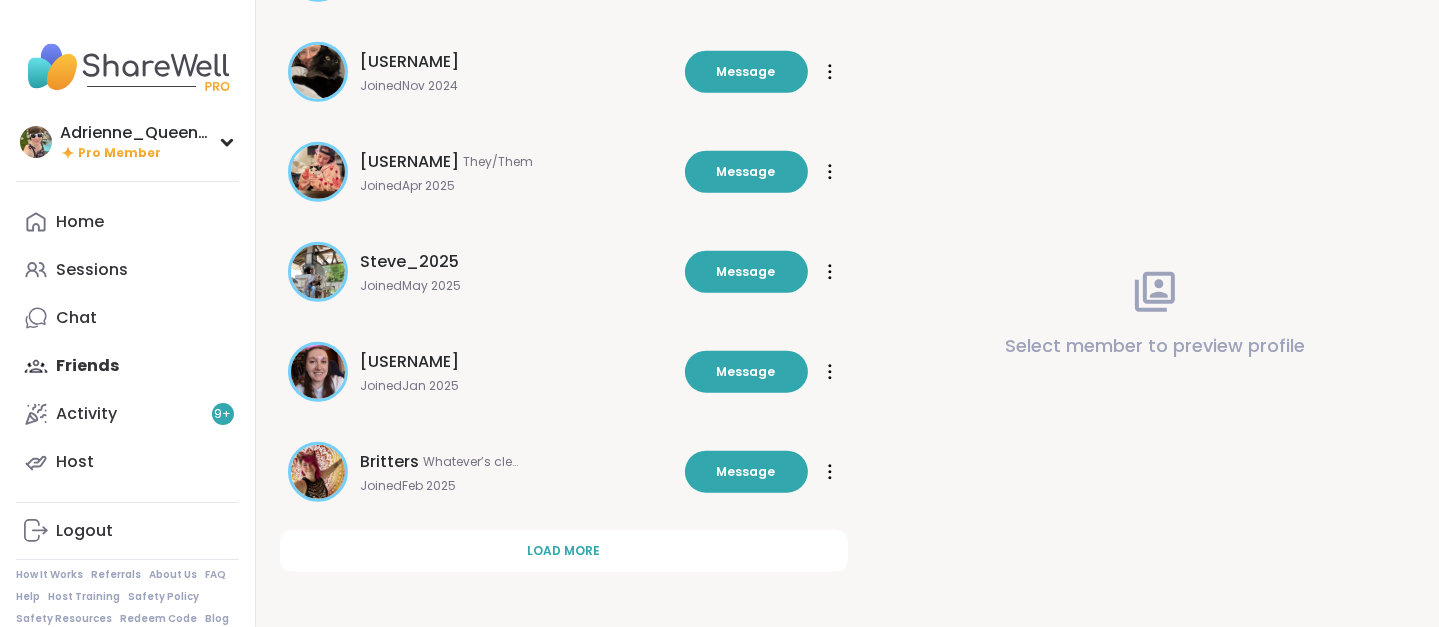 click on "Load more" at bounding box center (563, 551) 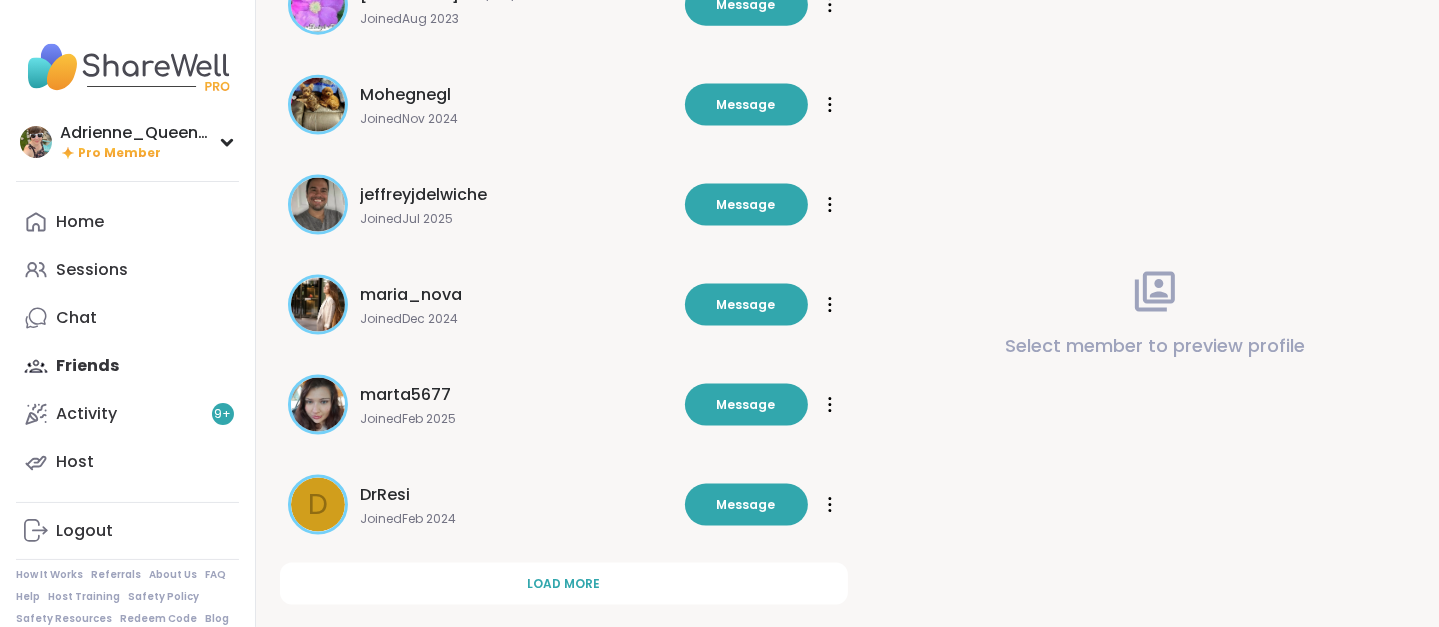 scroll, scrollTop: 2657, scrollLeft: 0, axis: vertical 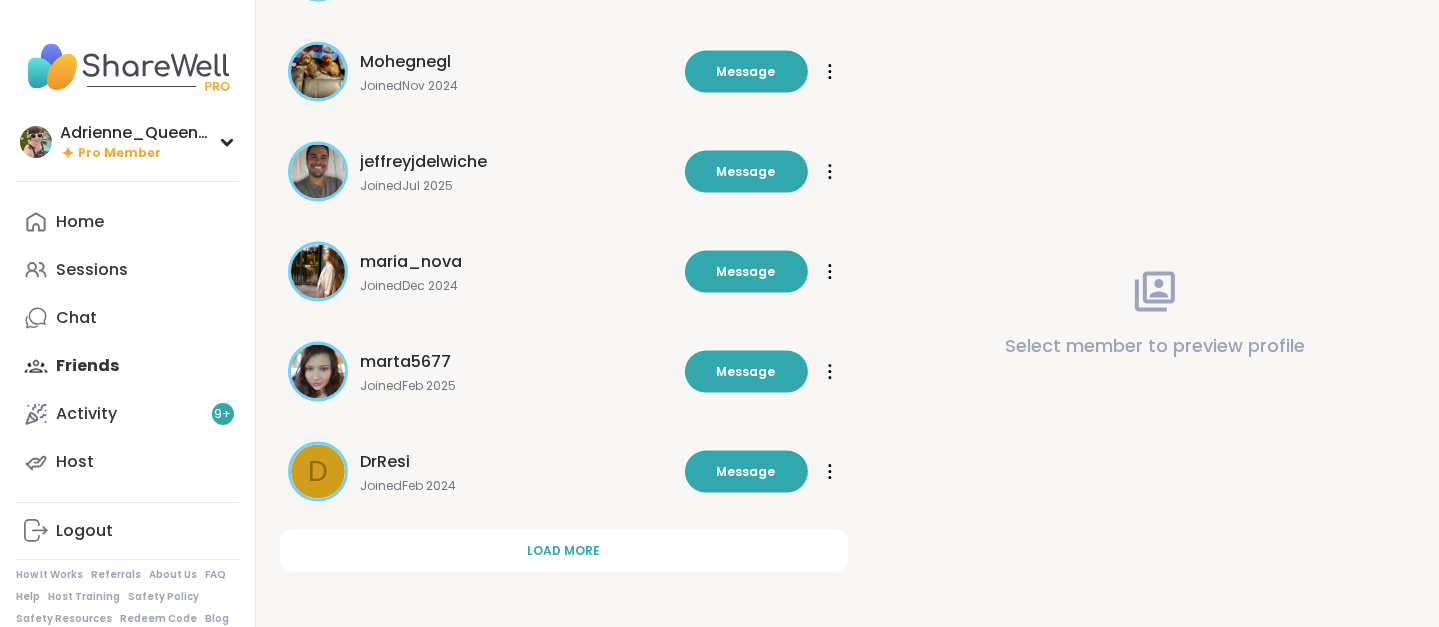 click on "Load more" at bounding box center (563, 551) 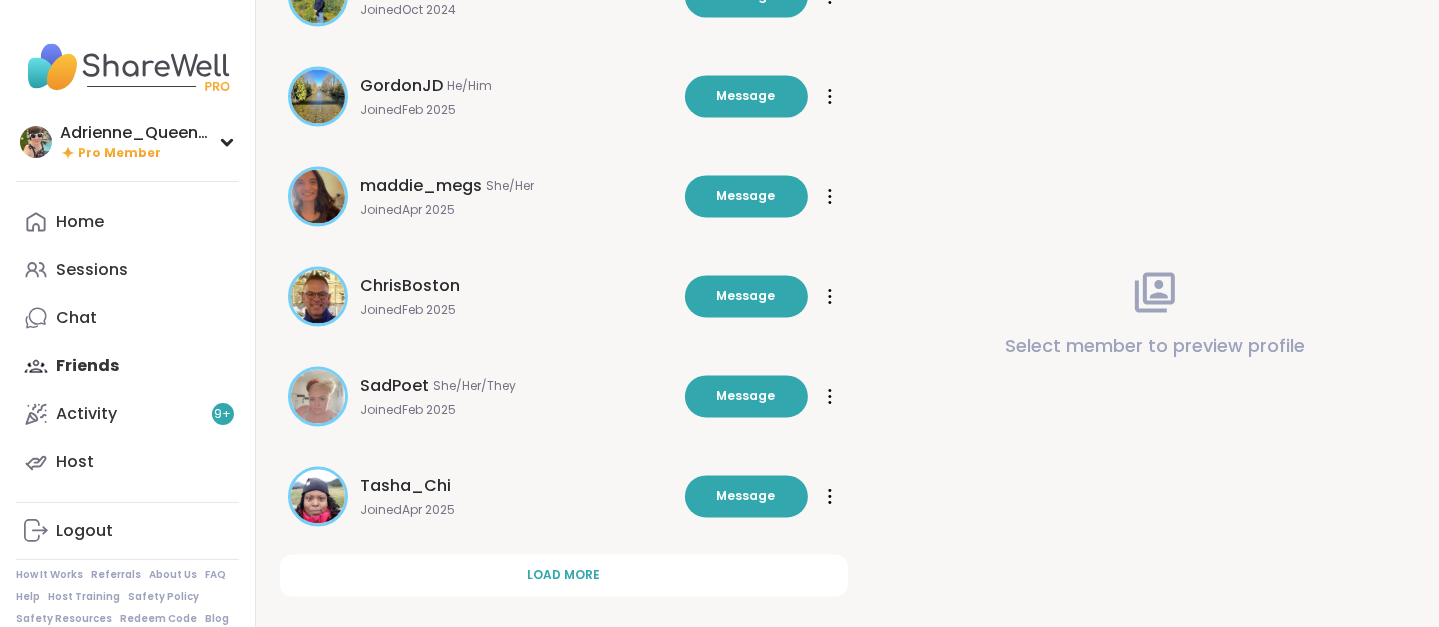 scroll, scrollTop: 3657, scrollLeft: 0, axis: vertical 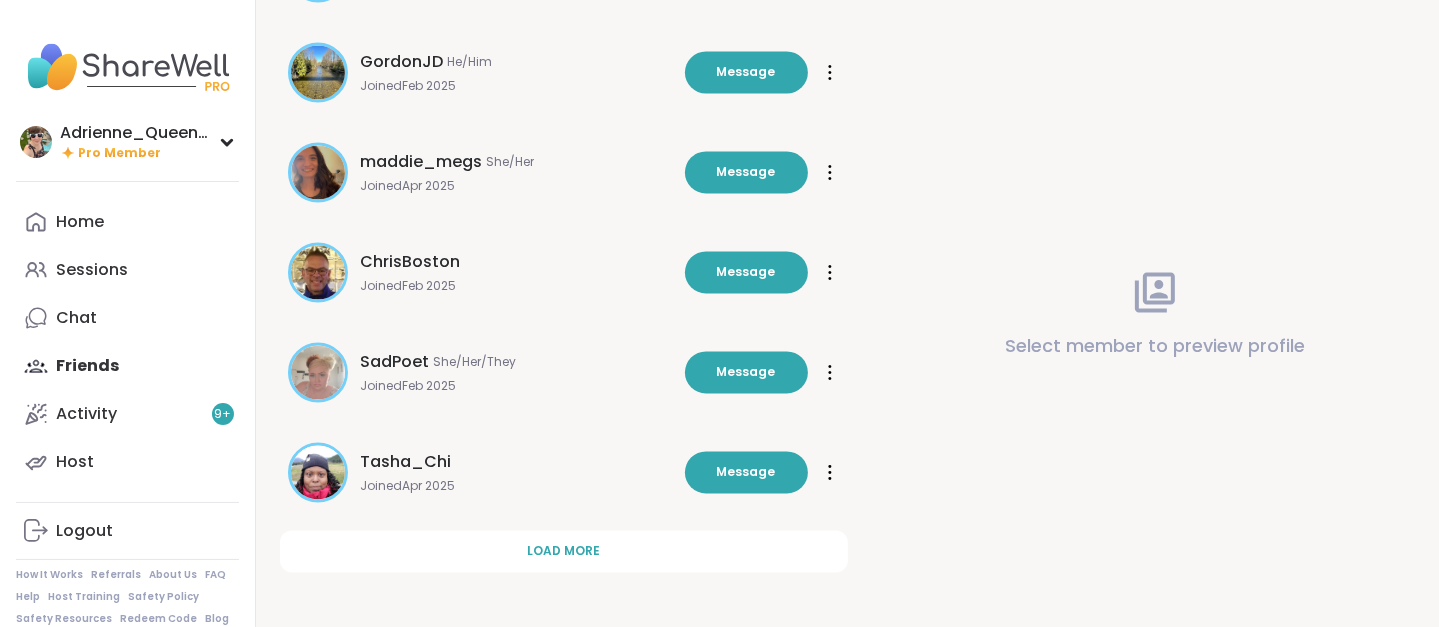 click on "Load more" at bounding box center [563, 551] 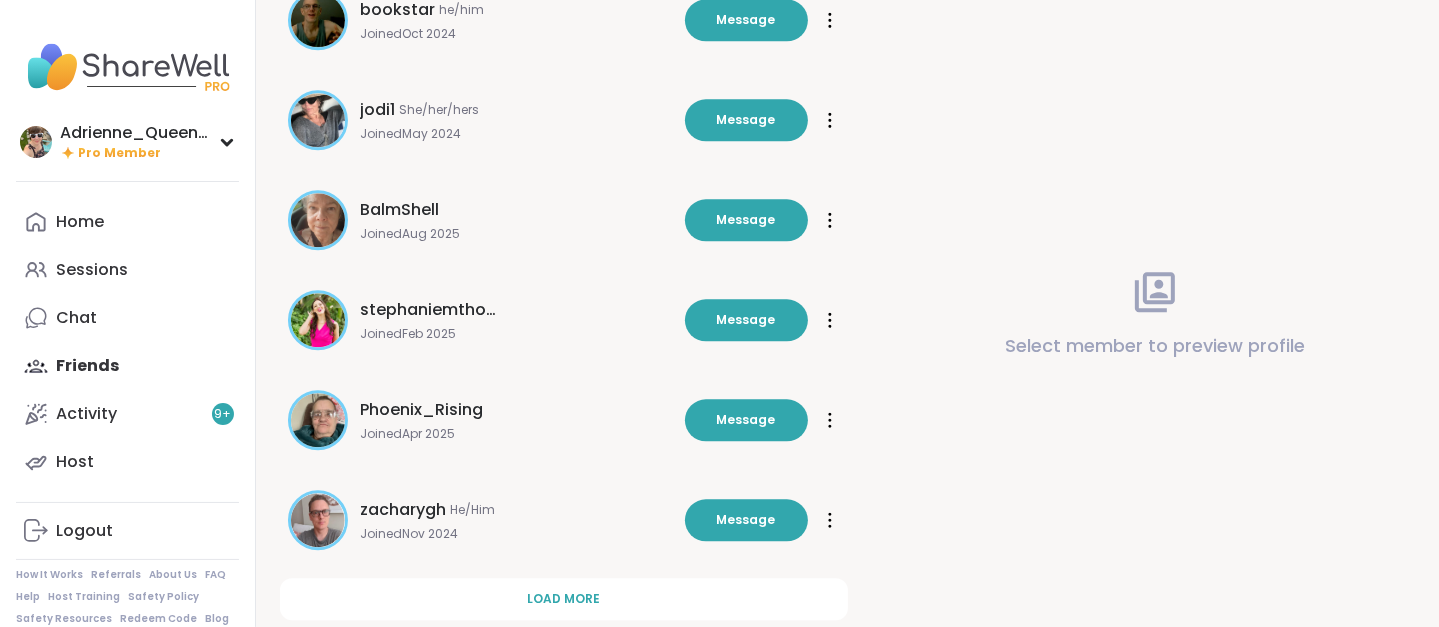 scroll, scrollTop: 4657, scrollLeft: 0, axis: vertical 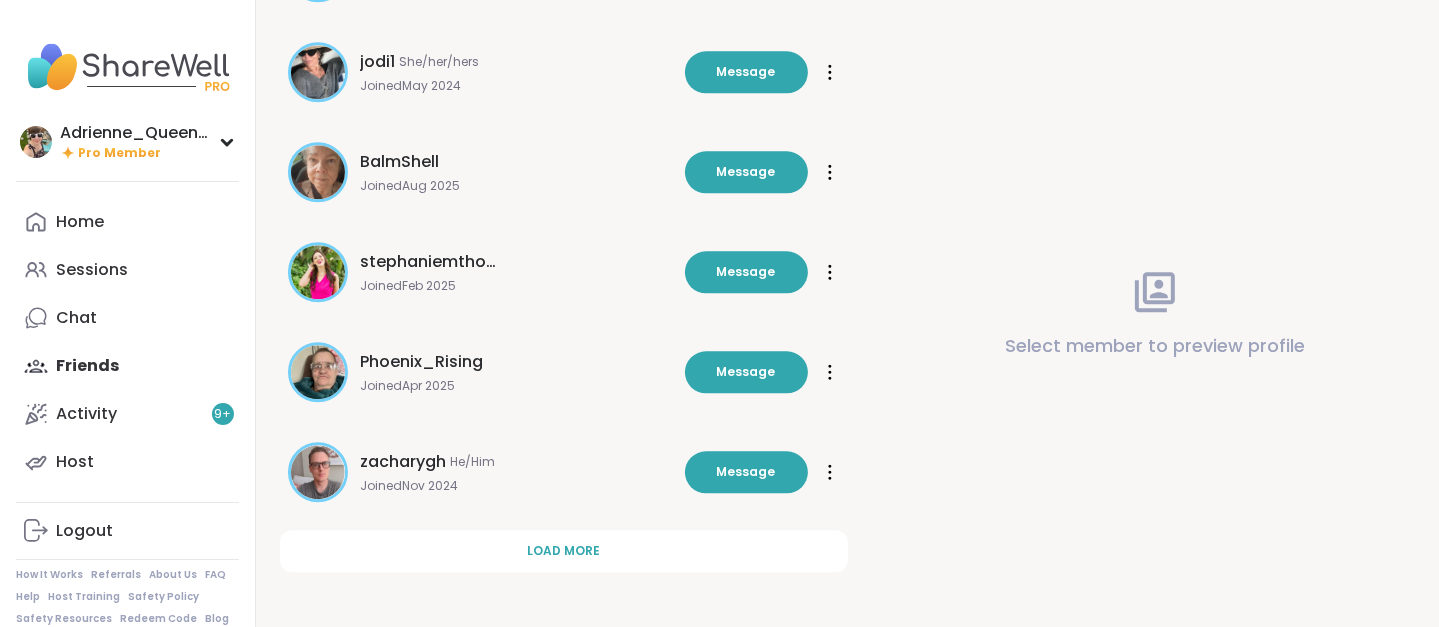 click on "Load more" at bounding box center (563, 551) 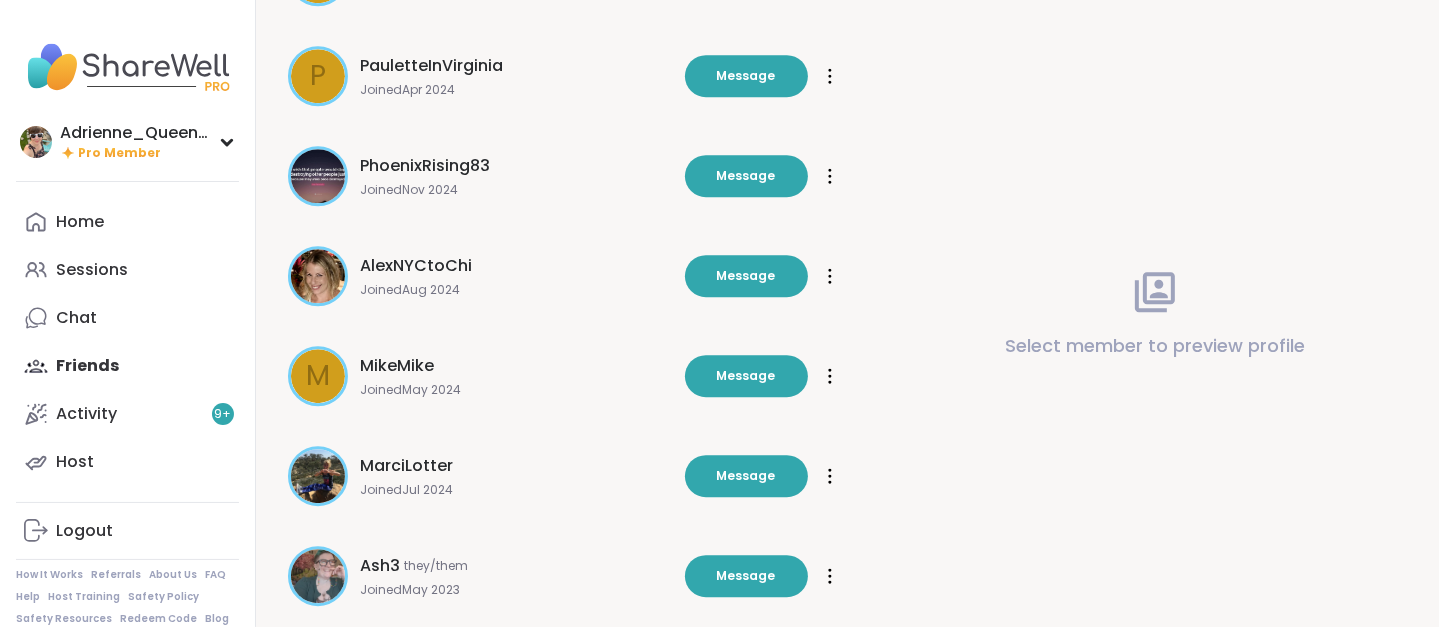 scroll, scrollTop: 5657, scrollLeft: 0, axis: vertical 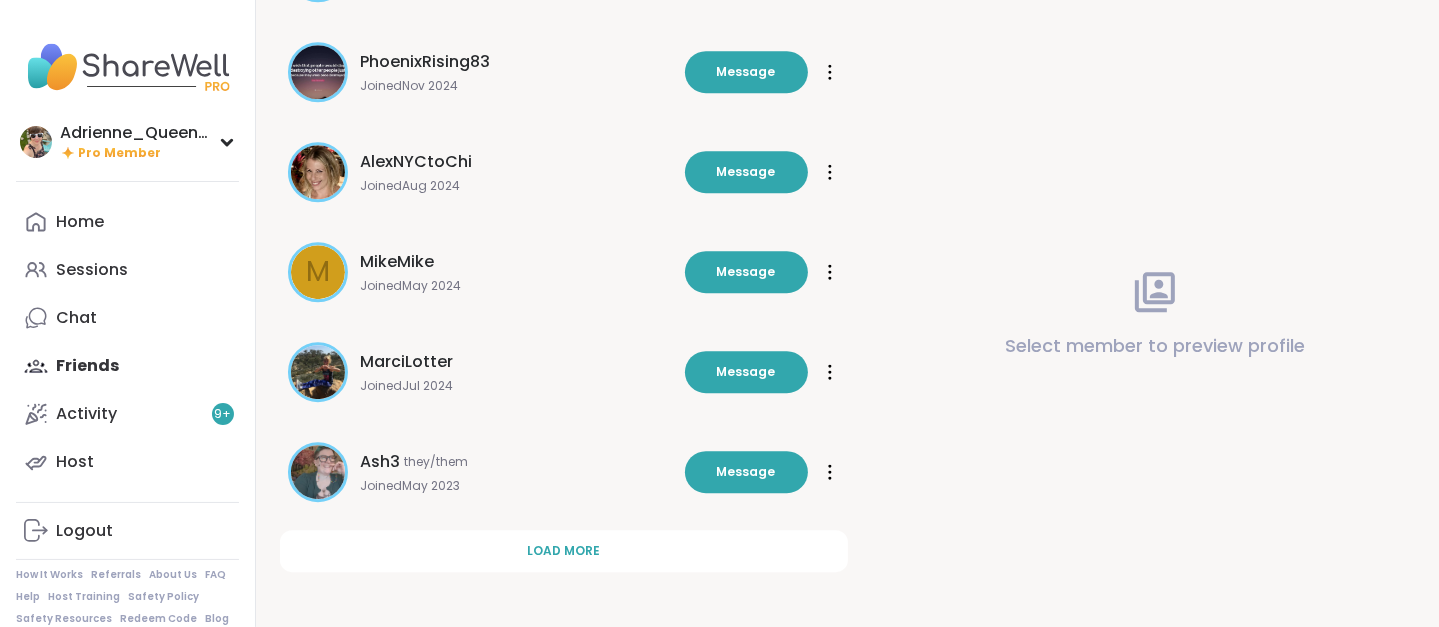 click on "Load more" at bounding box center [563, 551] 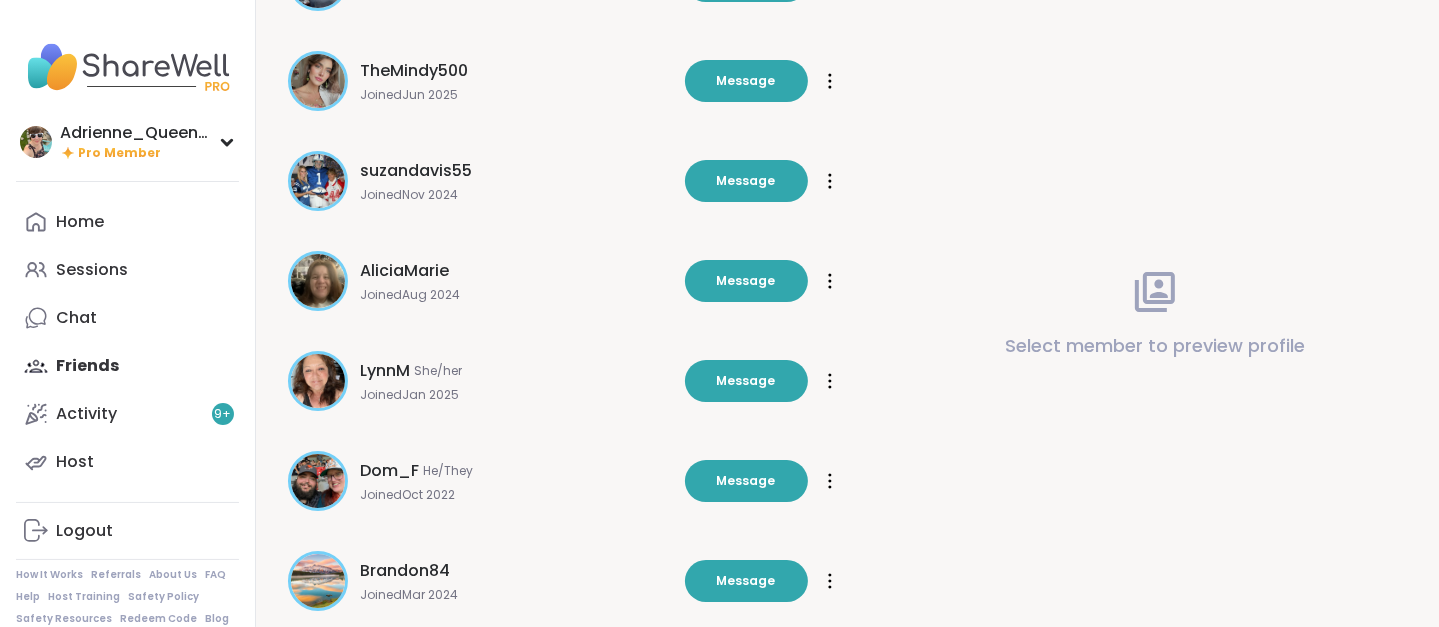 scroll, scrollTop: 6657, scrollLeft: 0, axis: vertical 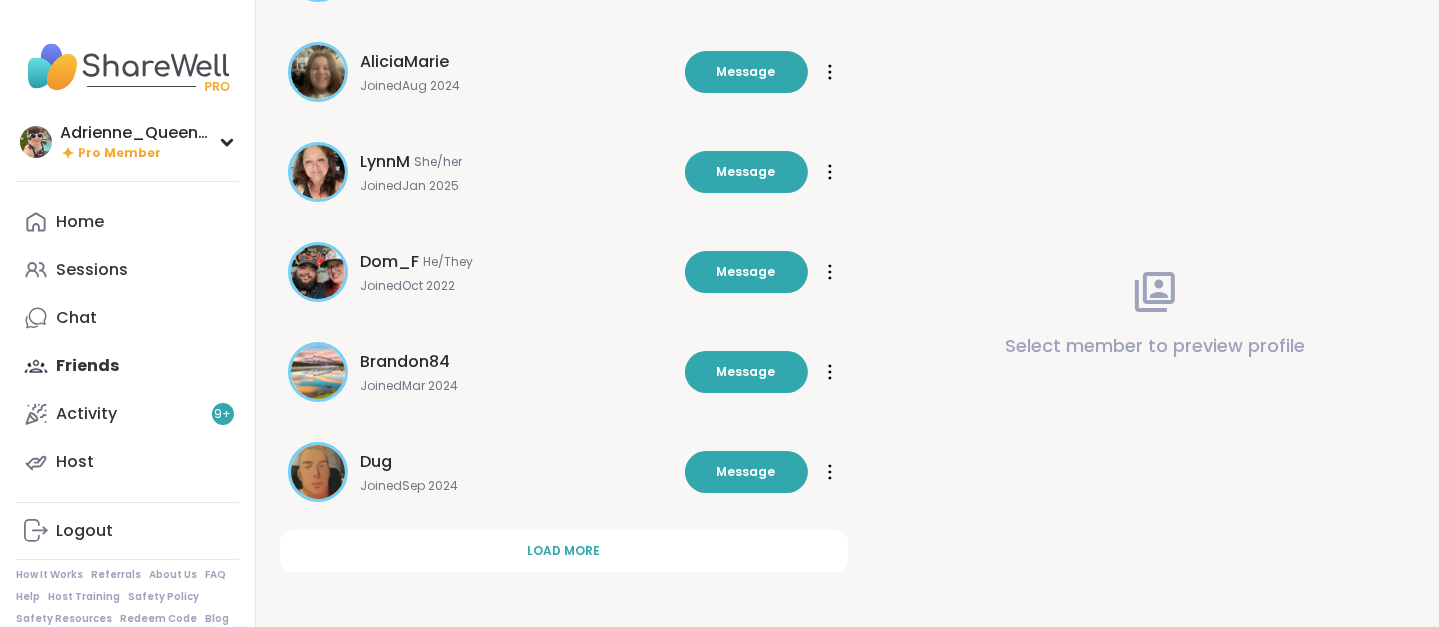 click on "Load more" at bounding box center [563, 551] 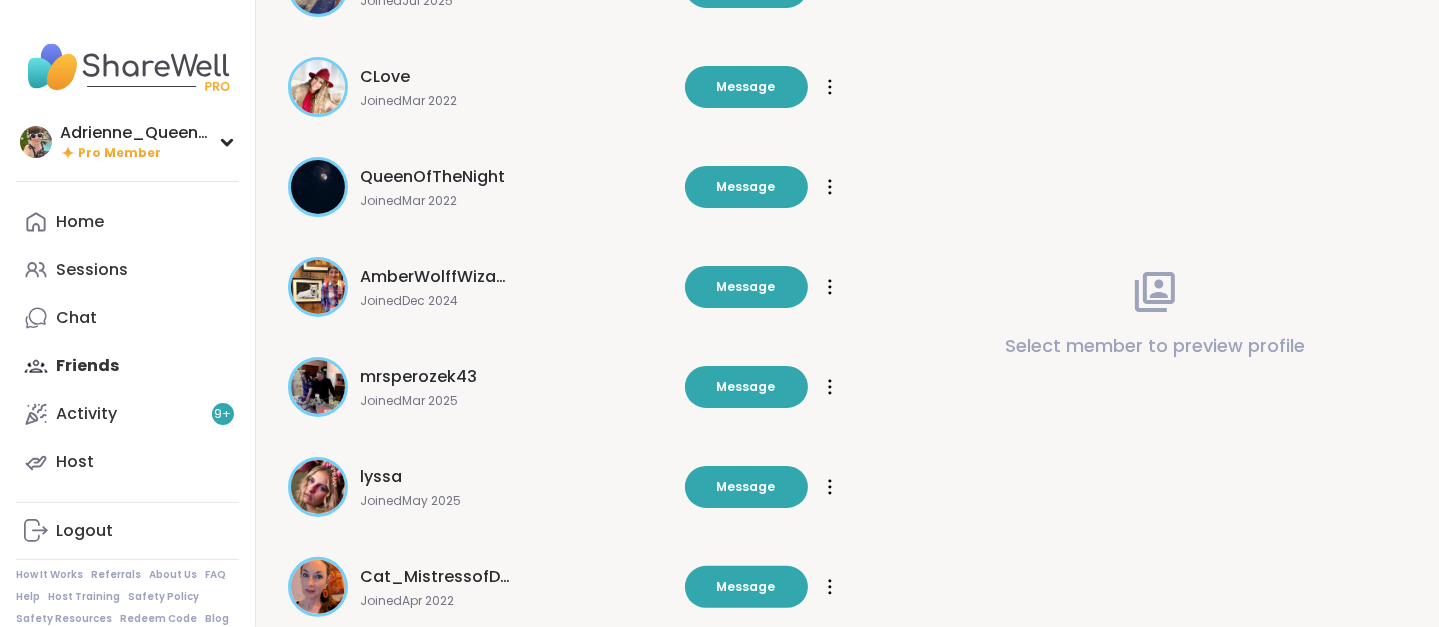 scroll, scrollTop: 7544, scrollLeft: 0, axis: vertical 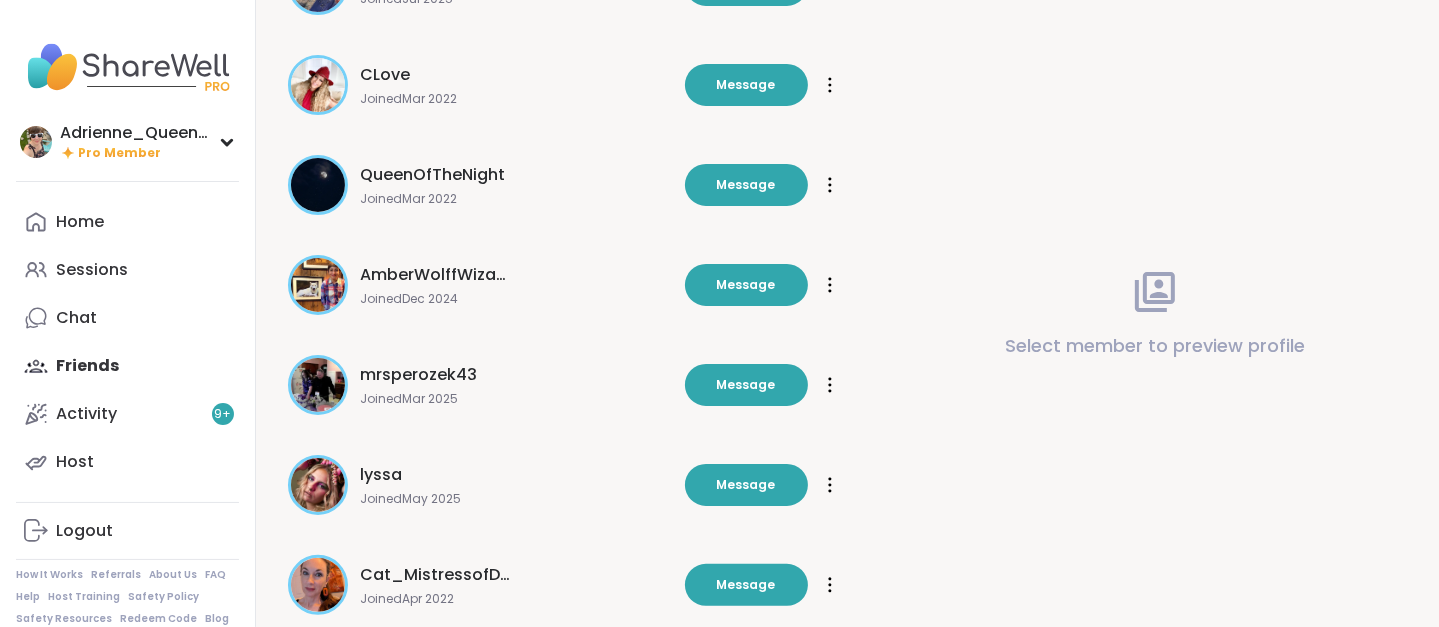 click on "lyssa" at bounding box center (381, 475) 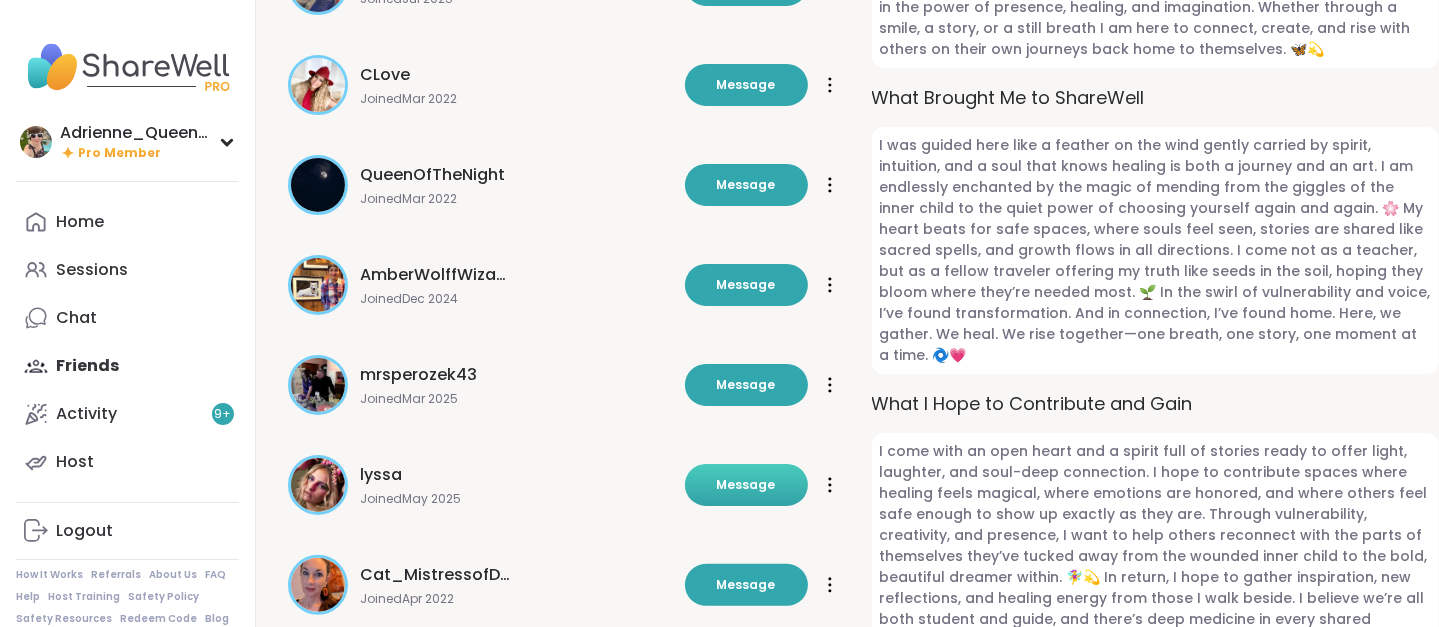 click on "Message" at bounding box center (746, 485) 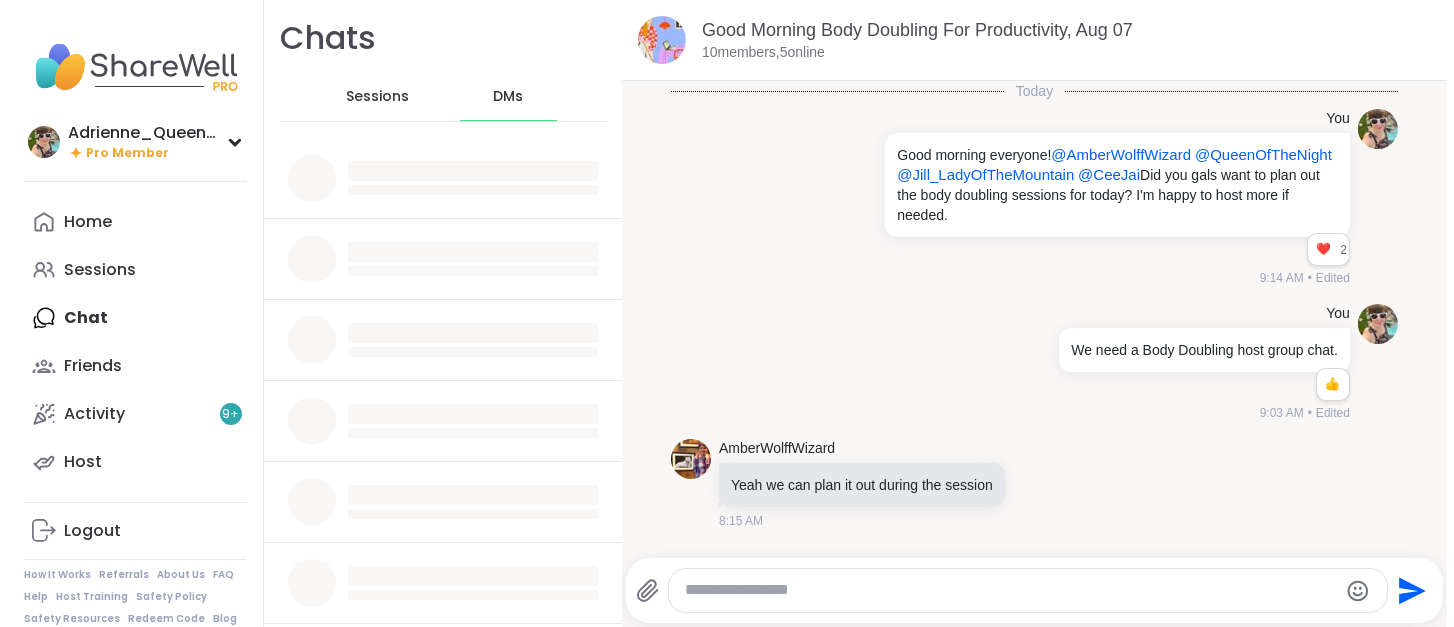 scroll, scrollTop: 0, scrollLeft: 0, axis: both 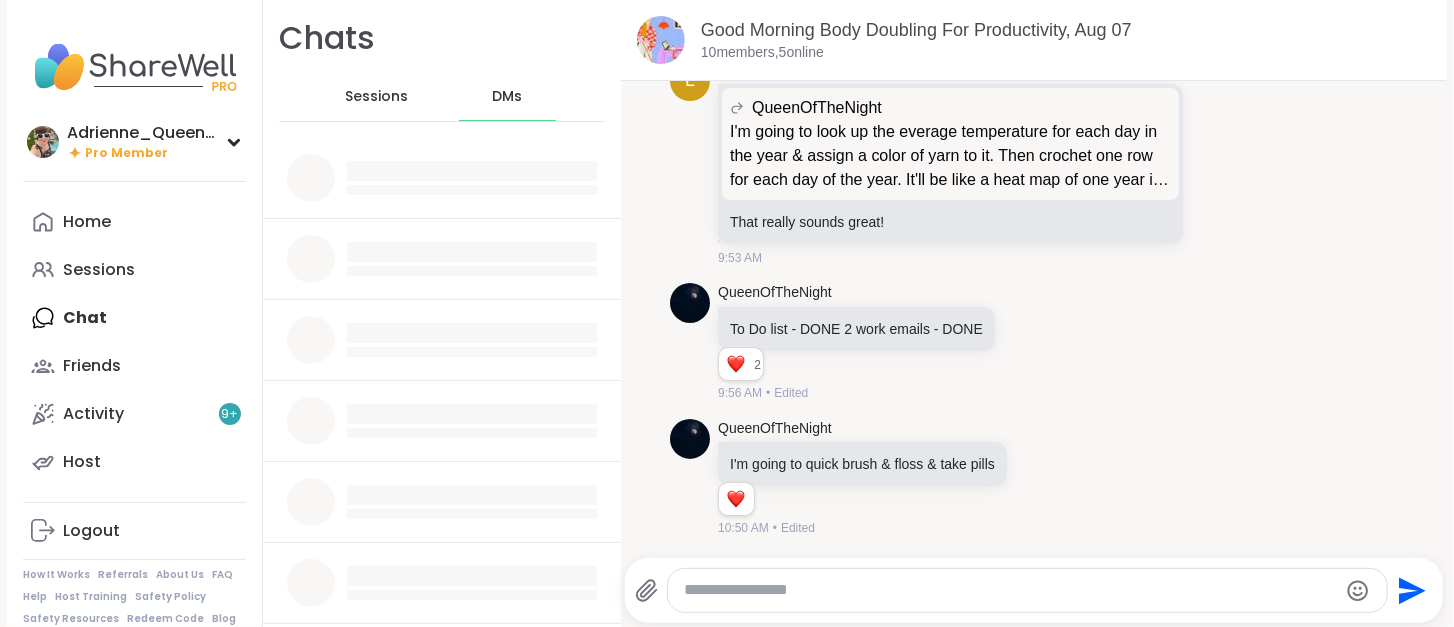 click on "DMs" at bounding box center (508, 97) 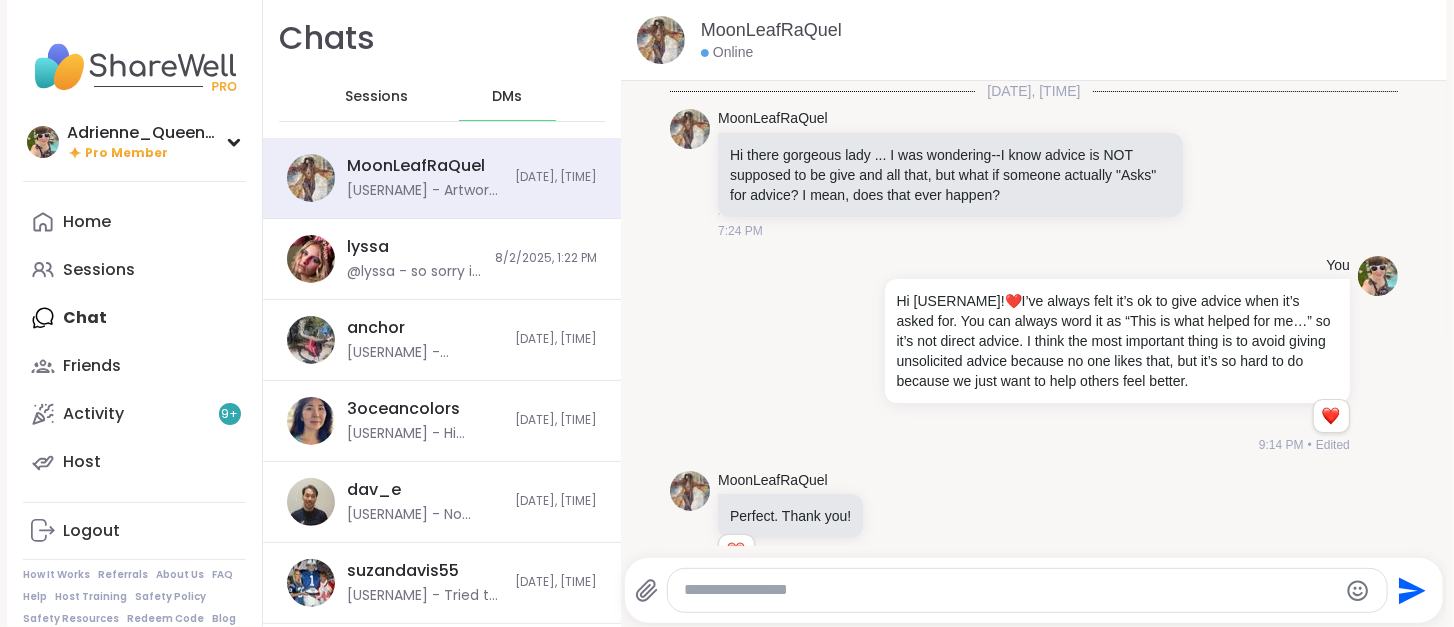 scroll, scrollTop: 3903, scrollLeft: 0, axis: vertical 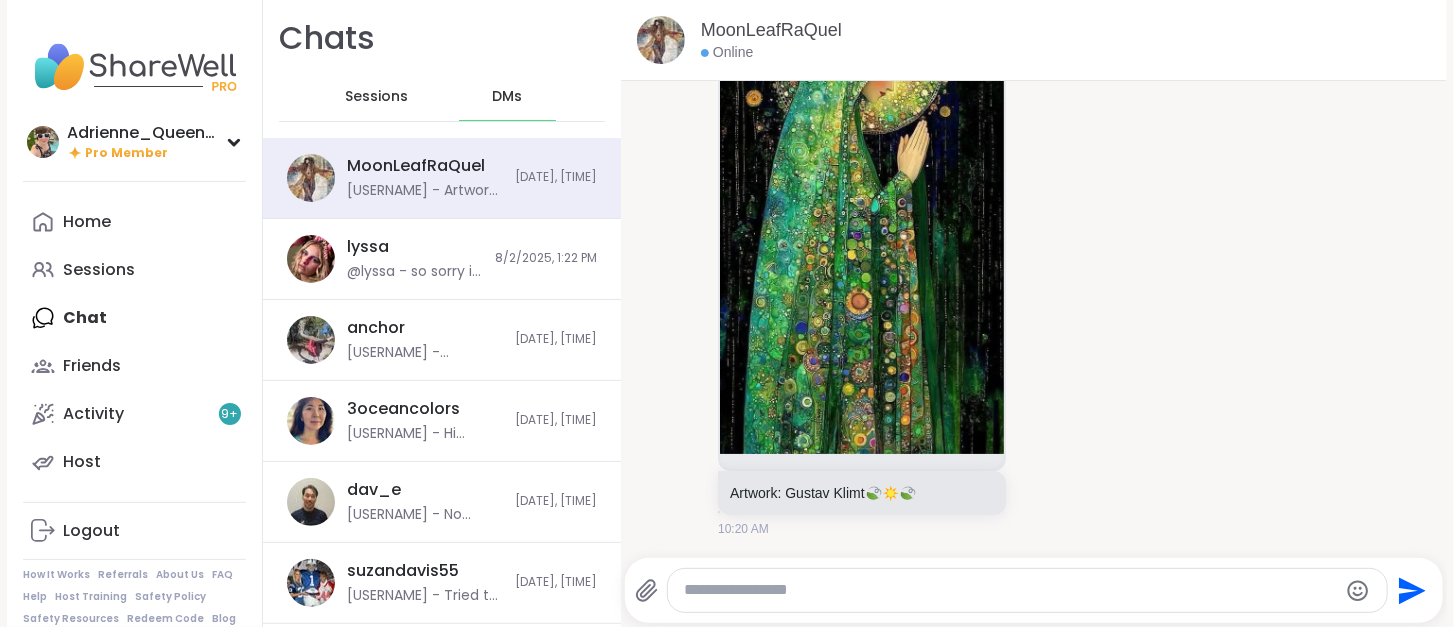 click on "Sessions" at bounding box center [376, 97] 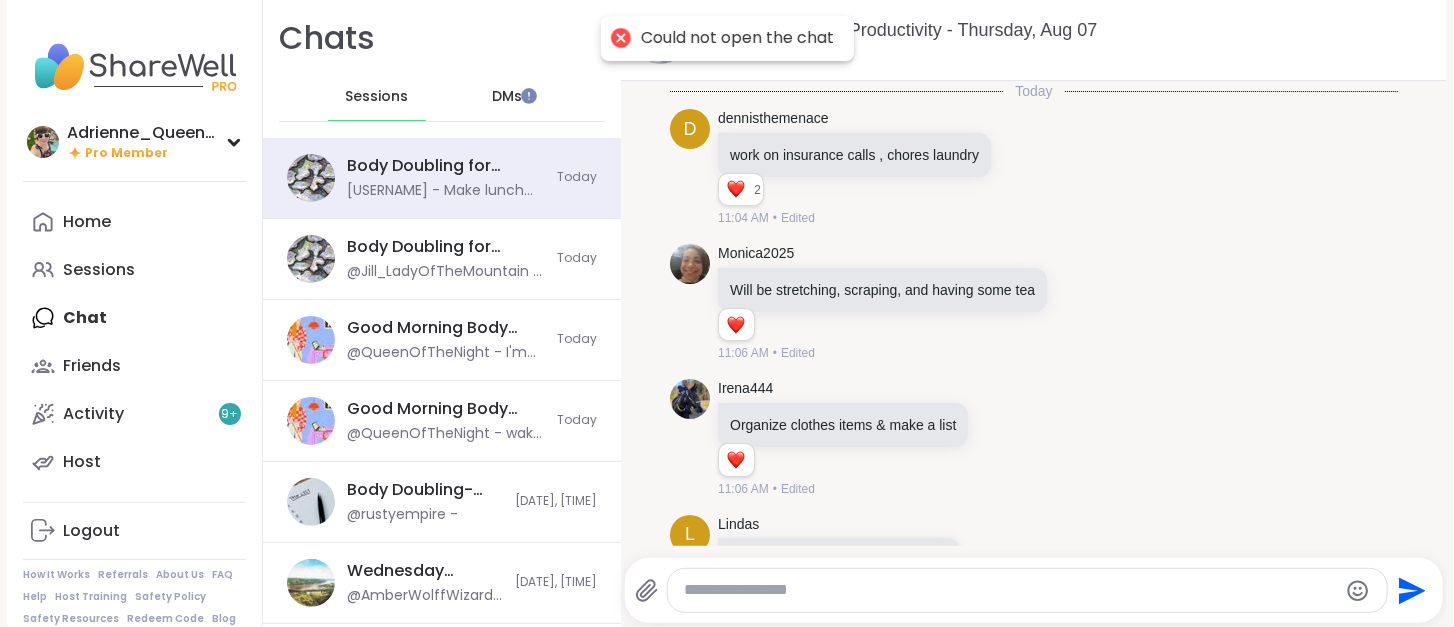 scroll, scrollTop: 0, scrollLeft: 0, axis: both 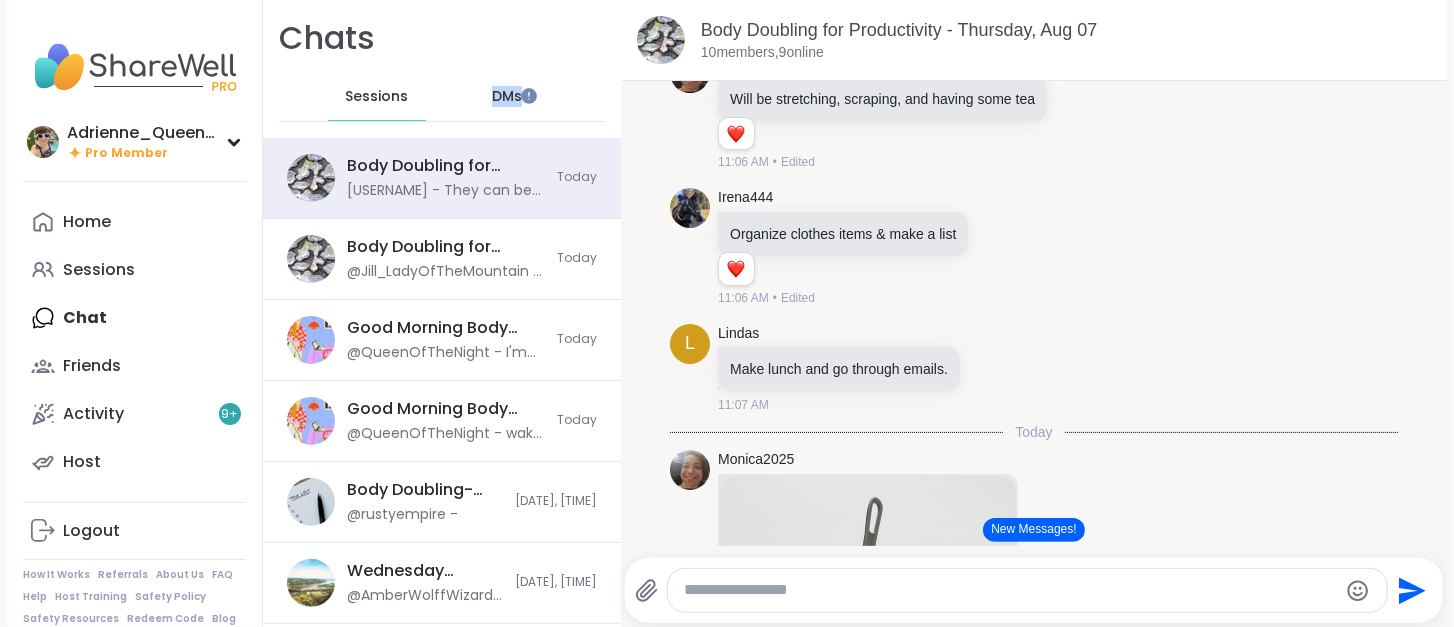 drag, startPoint x: 409, startPoint y: 109, endPoint x: 517, endPoint y: 111, distance: 108.01852 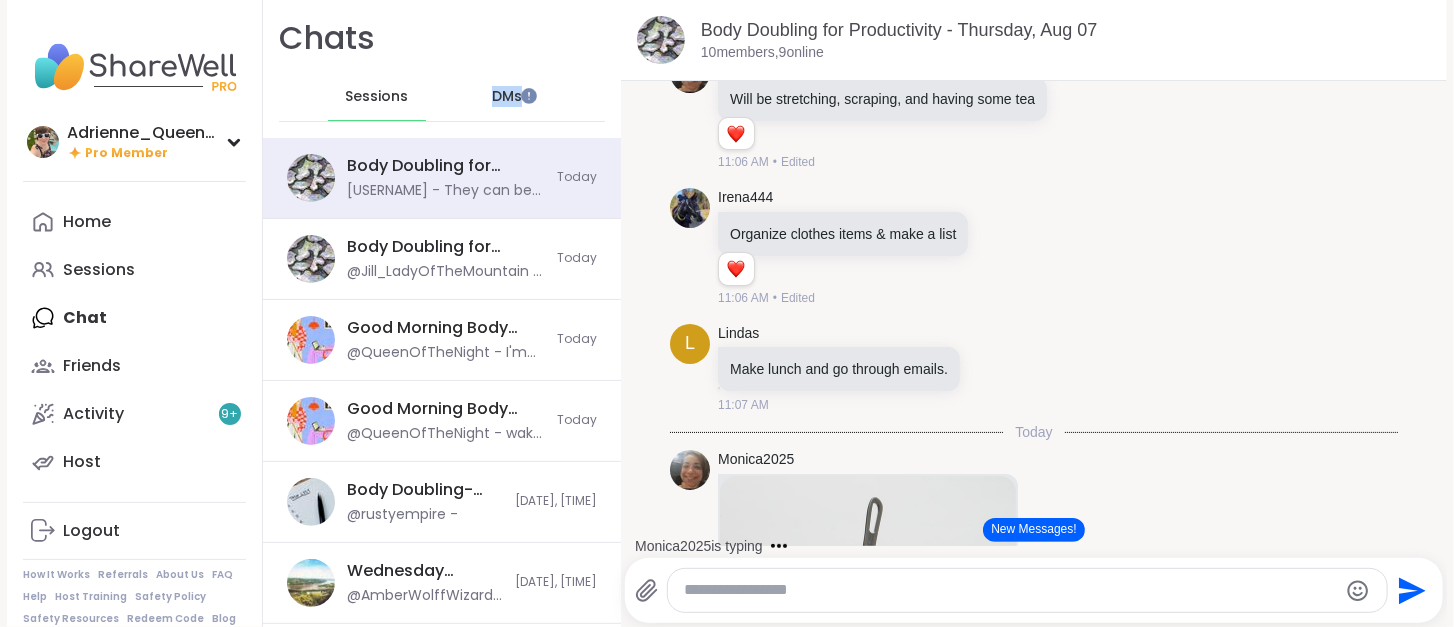 click on "DMs" at bounding box center (508, 97) 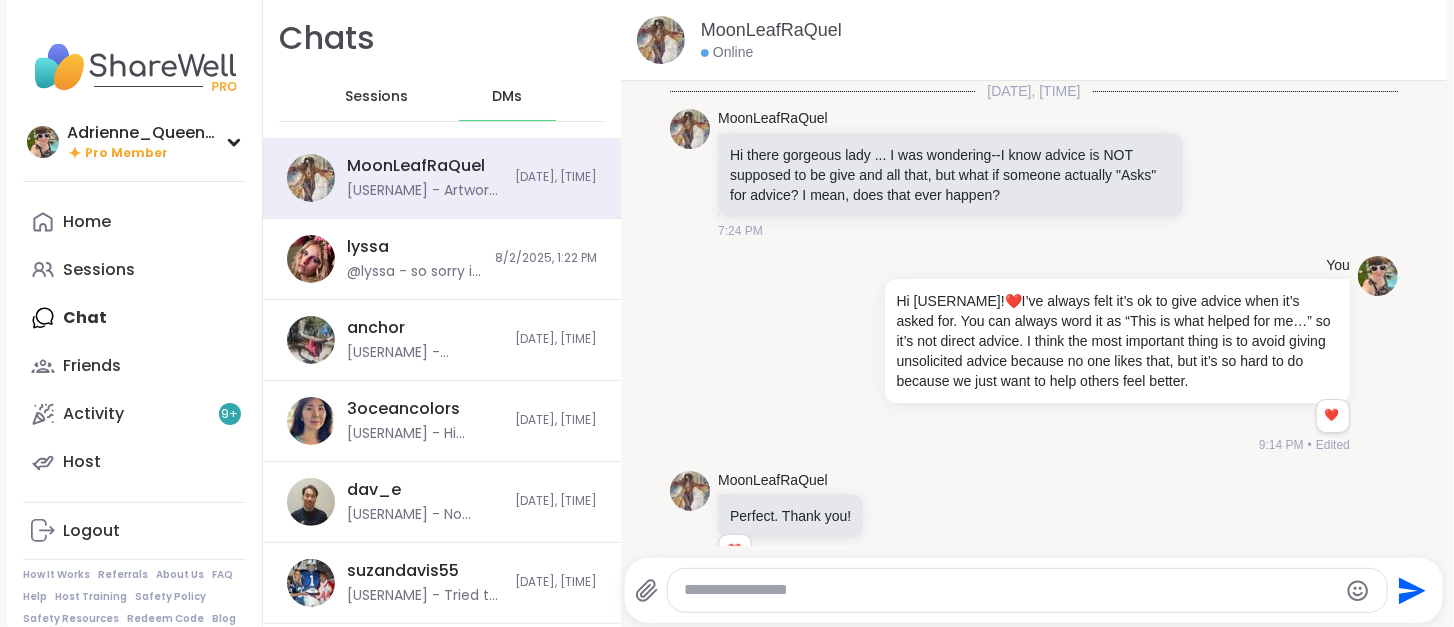 scroll, scrollTop: 3903, scrollLeft: 0, axis: vertical 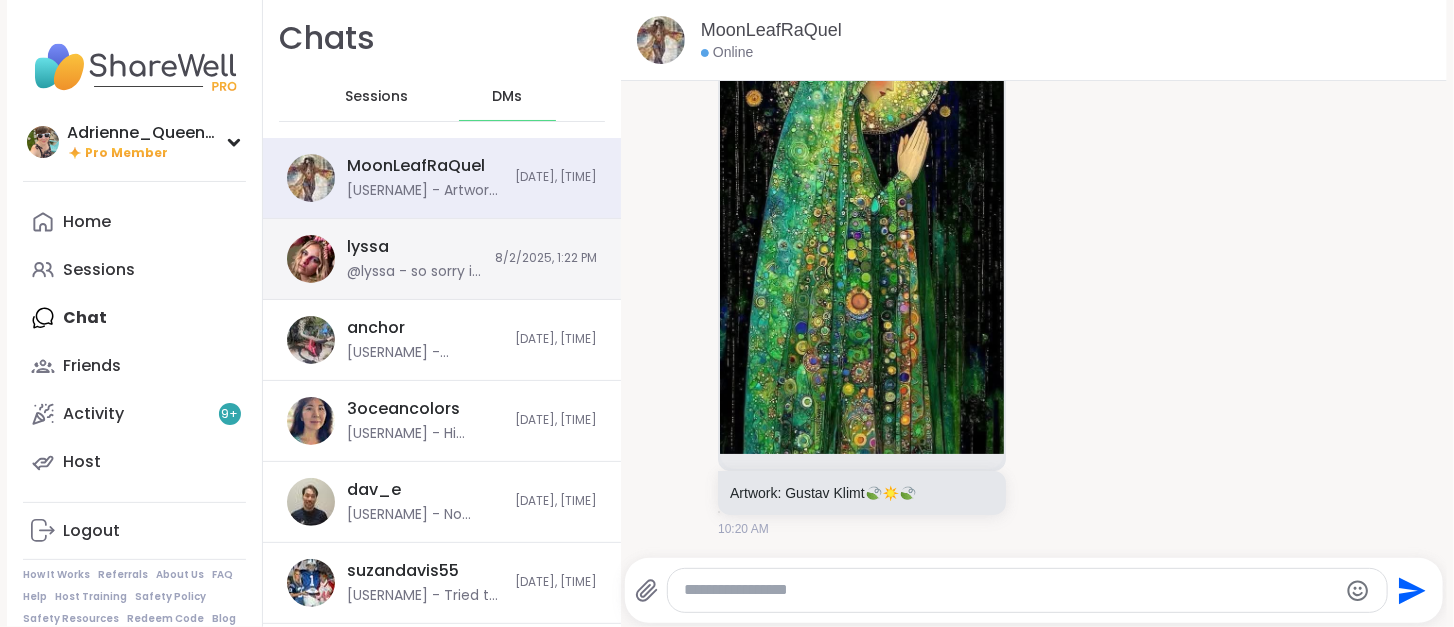 click on "[USERNAME] [USERNAME] - so sorry i never saw this ive been having horrible tec issues havent been able to enter sessions and camera isnt wokring [DATE], [TIME]" at bounding box center (442, 259) 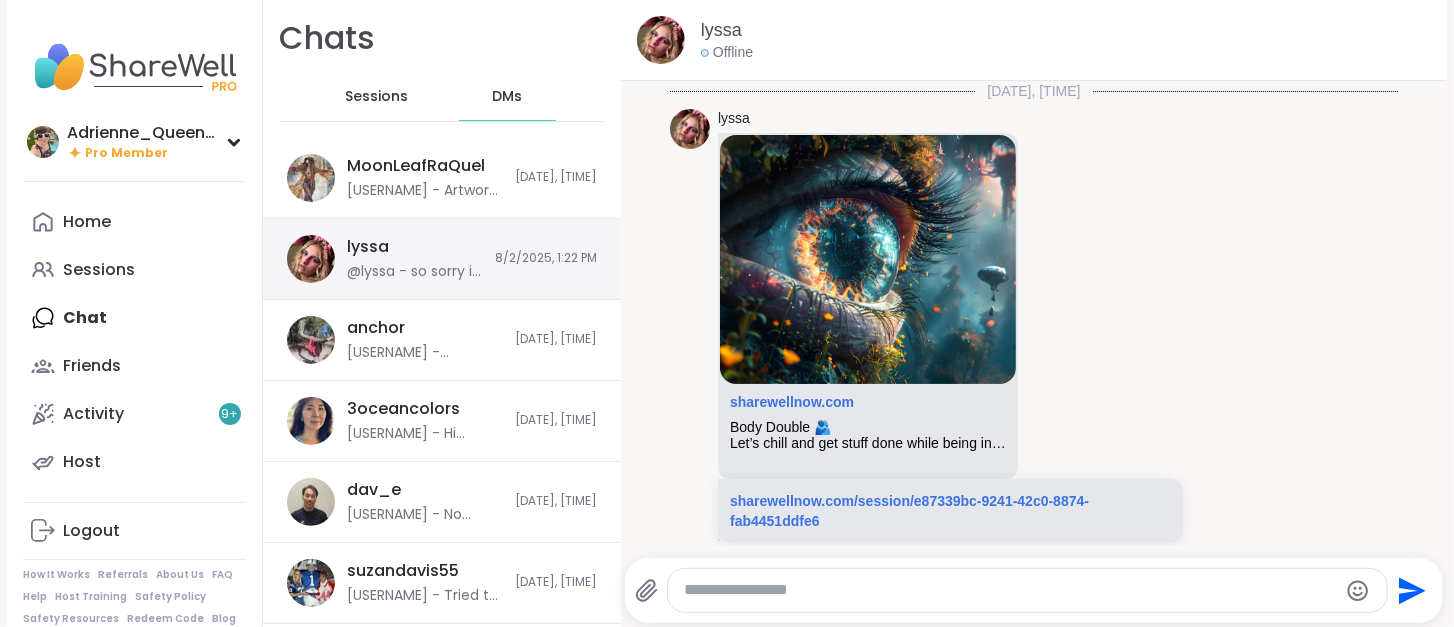 scroll, scrollTop: 2650, scrollLeft: 0, axis: vertical 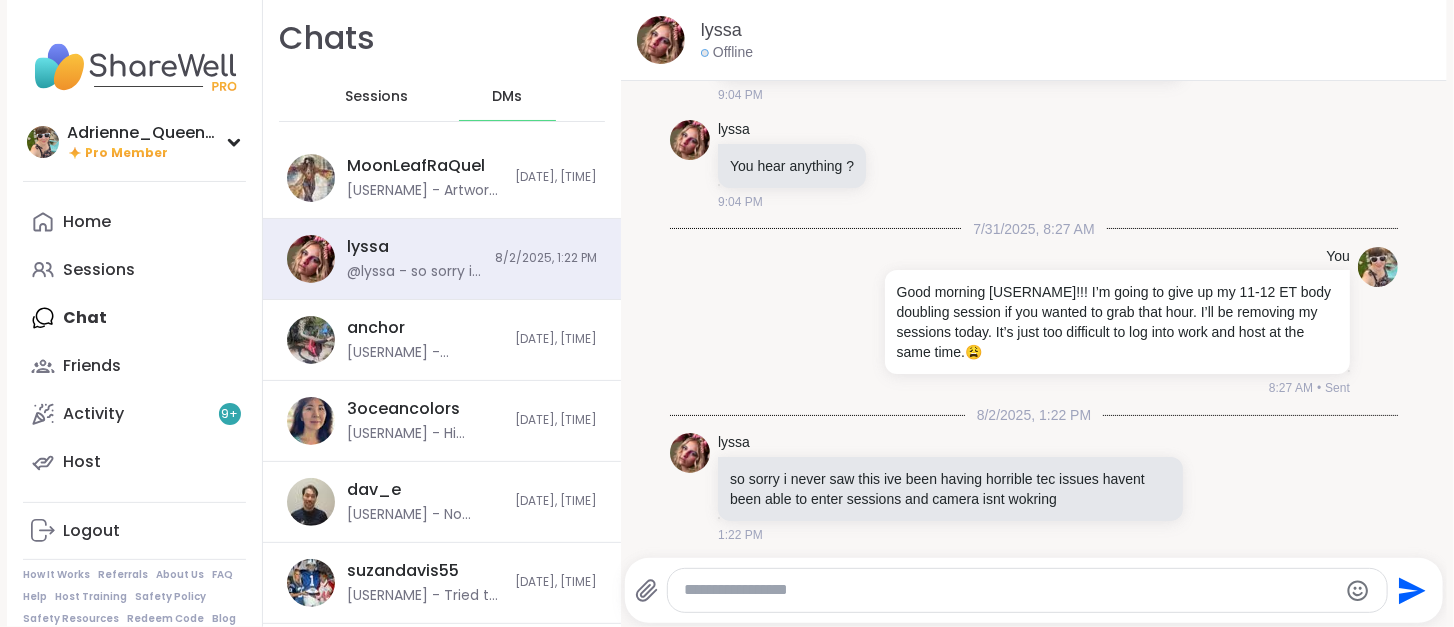 click at bounding box center (1010, 590) 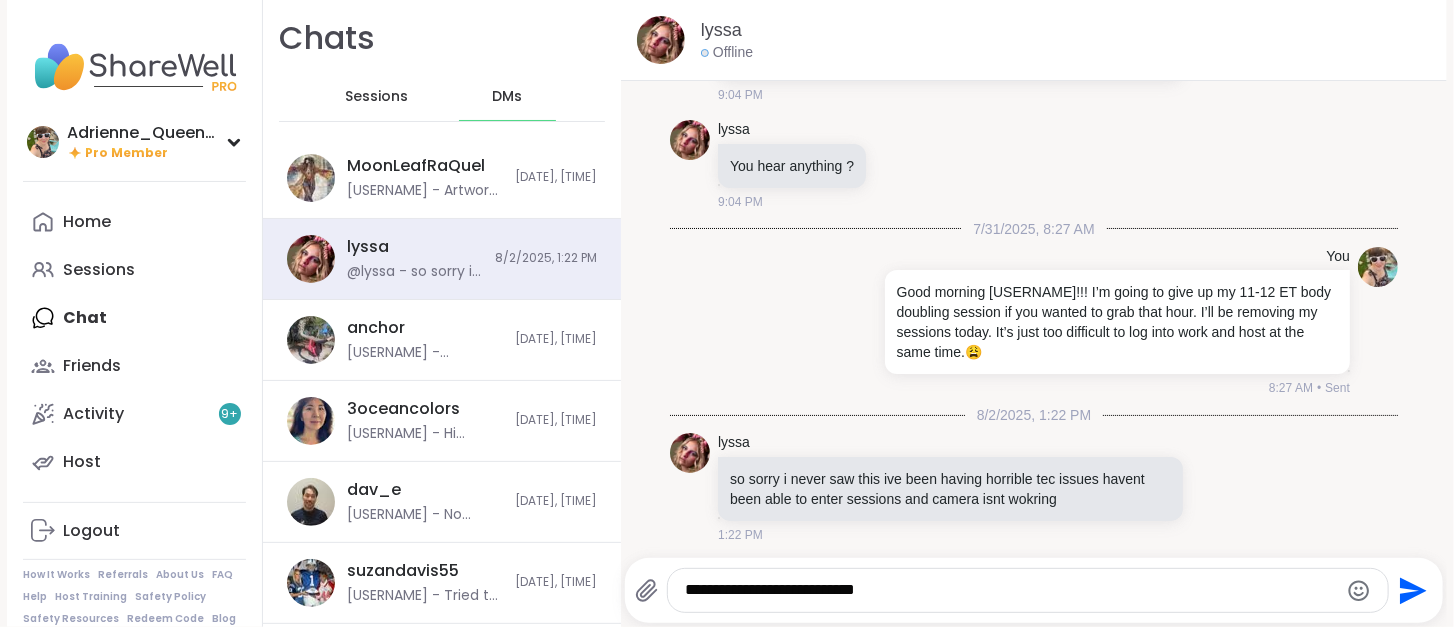 type on "**********" 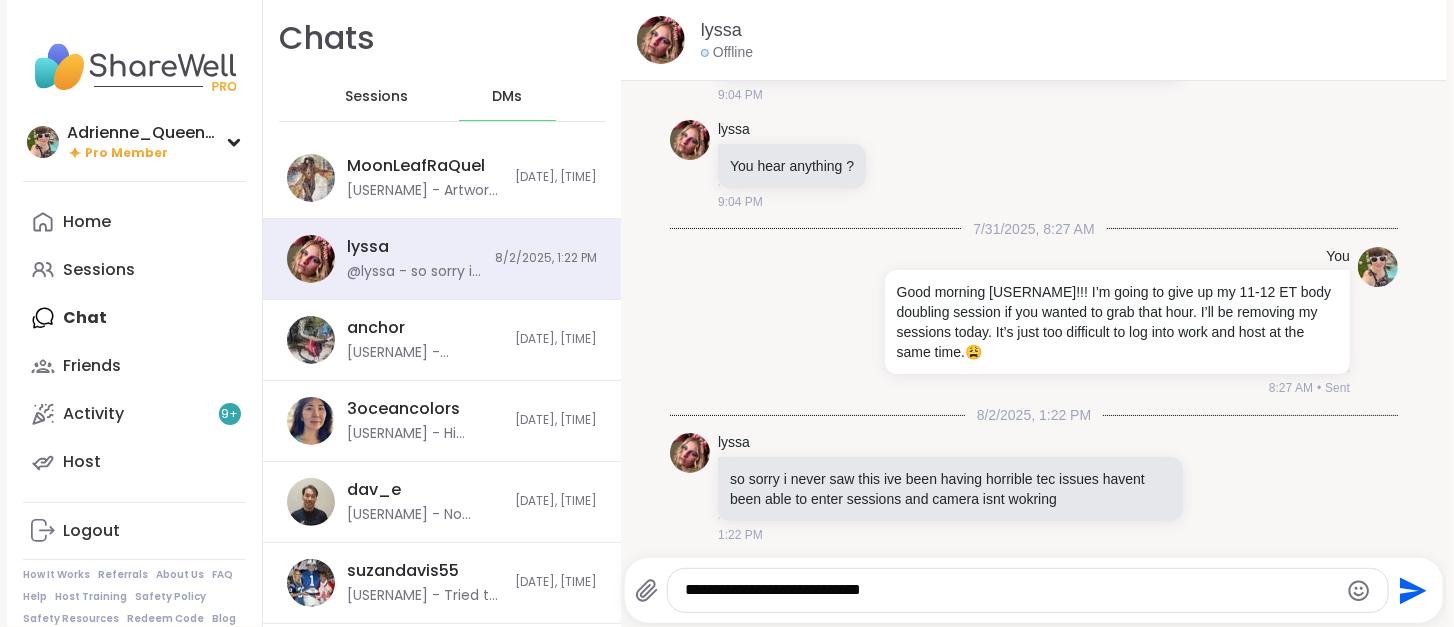 type 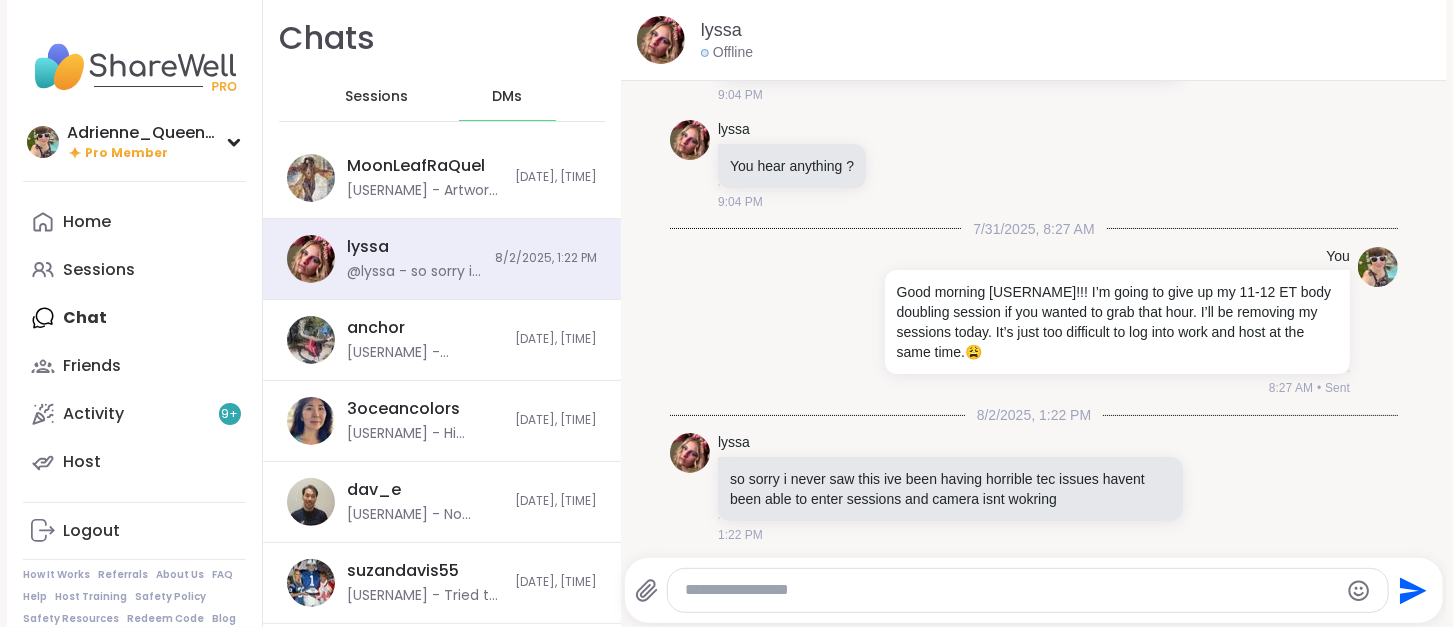 scroll, scrollTop: 2776, scrollLeft: 0, axis: vertical 